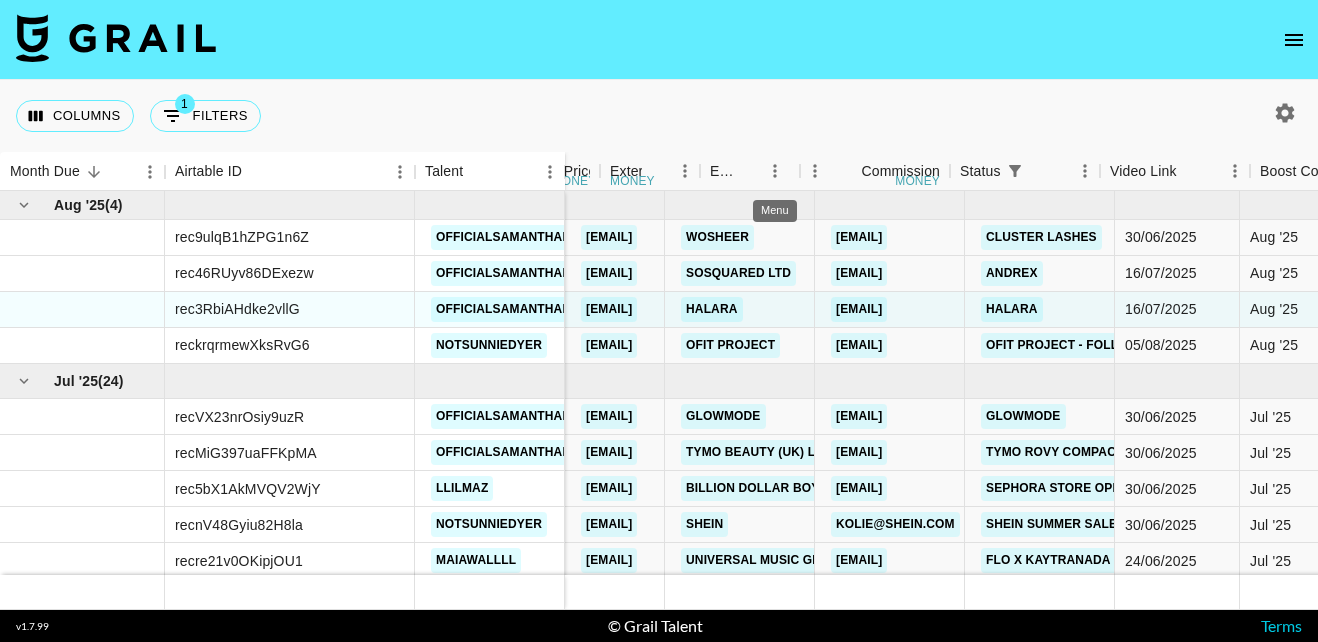 scroll, scrollTop: 0, scrollLeft: 0, axis: both 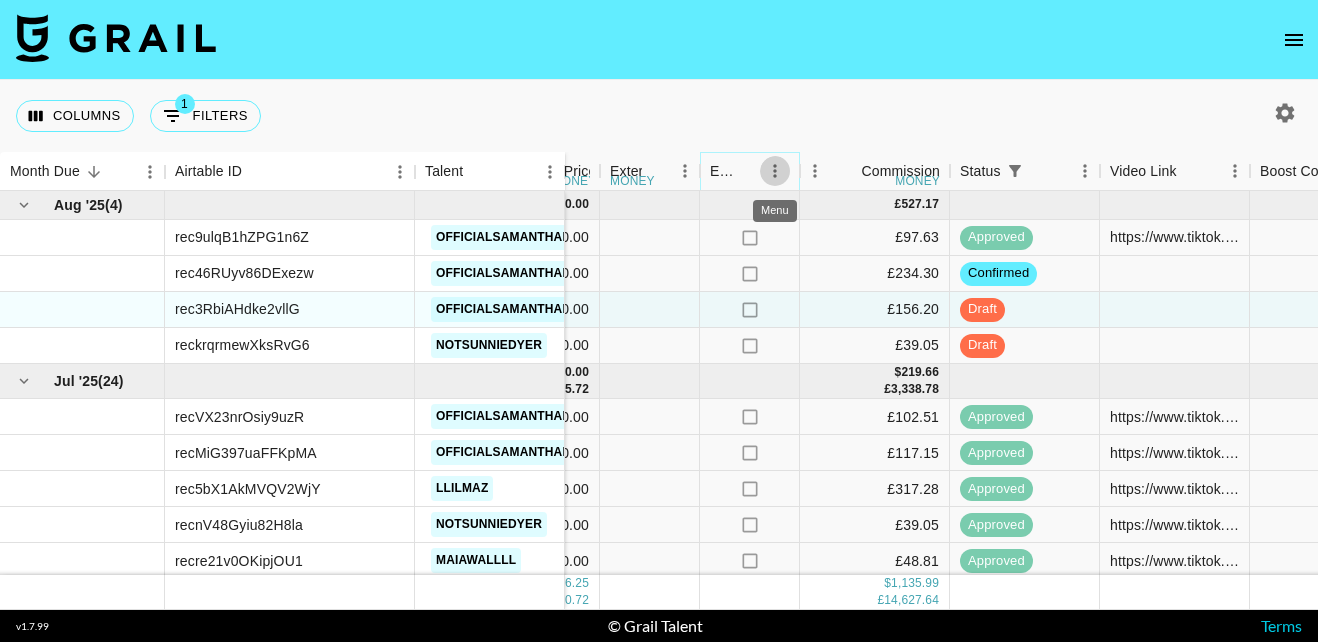 click 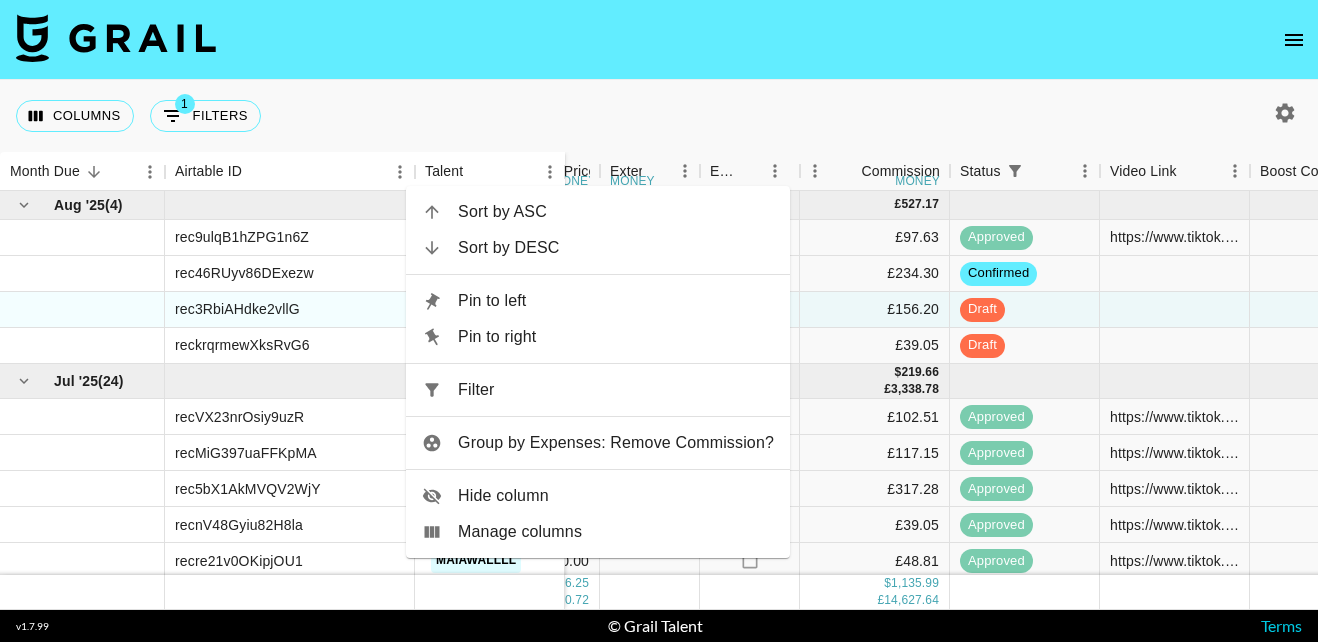 click on "Columns 1 Filters + Booking" at bounding box center [659, 116] 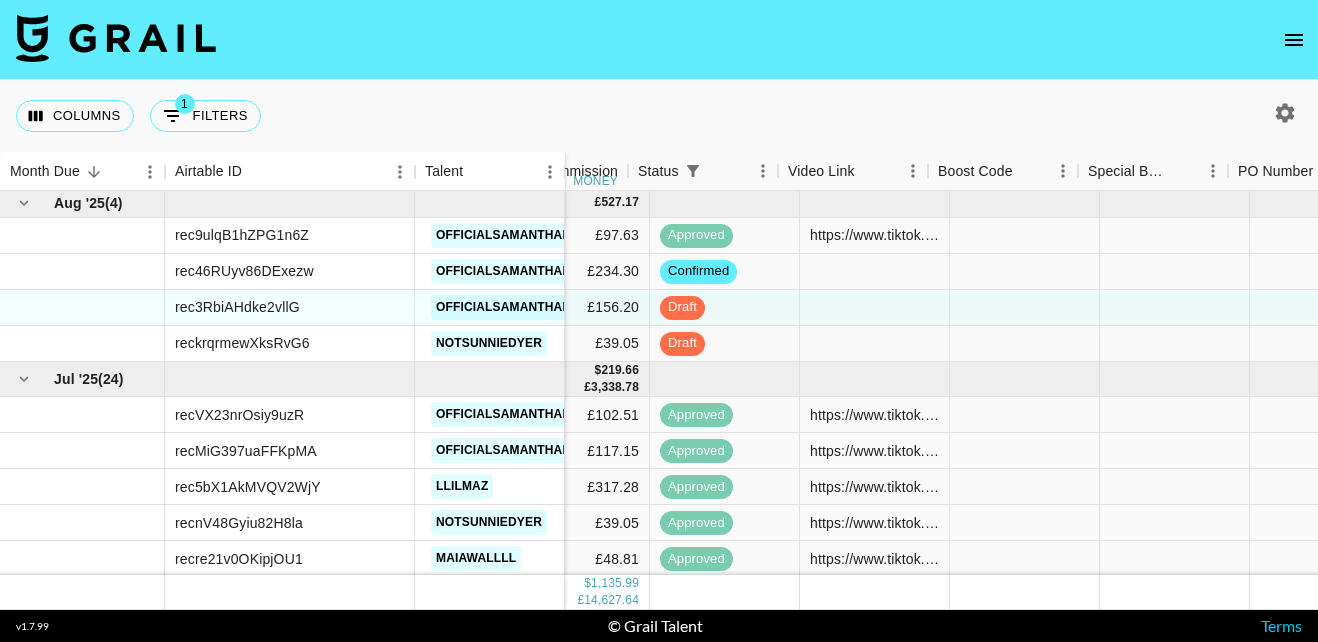 scroll, scrollTop: 2, scrollLeft: 1337, axis: both 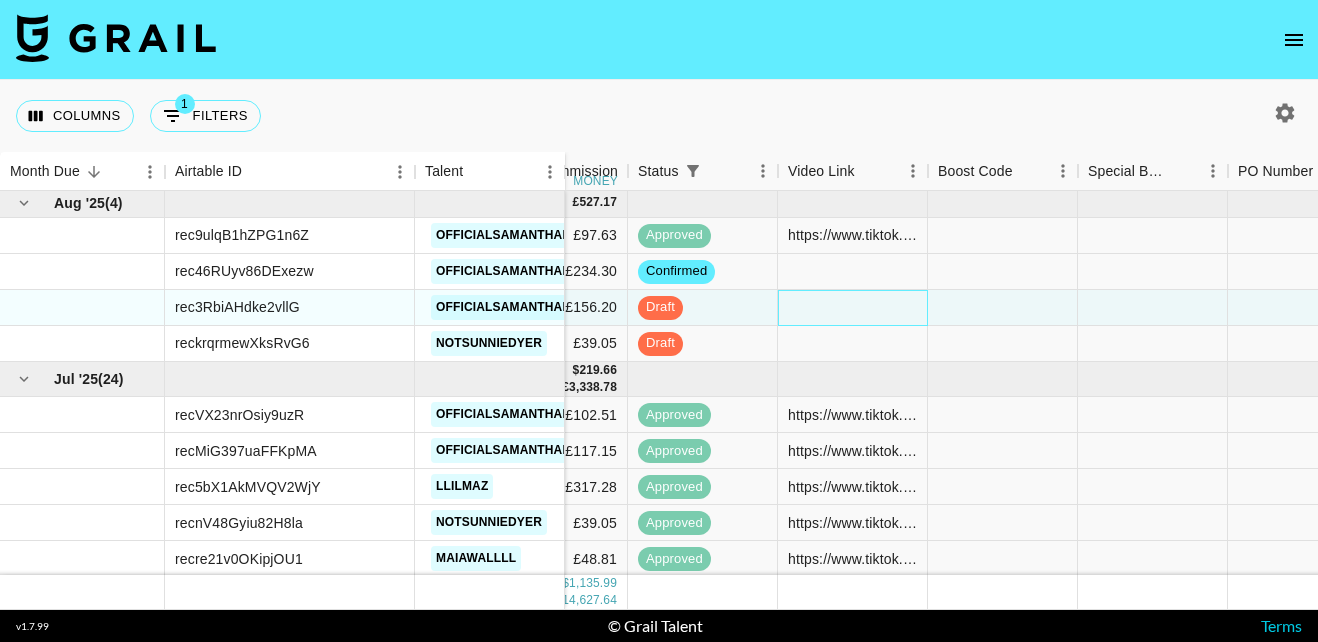 click at bounding box center [853, 308] 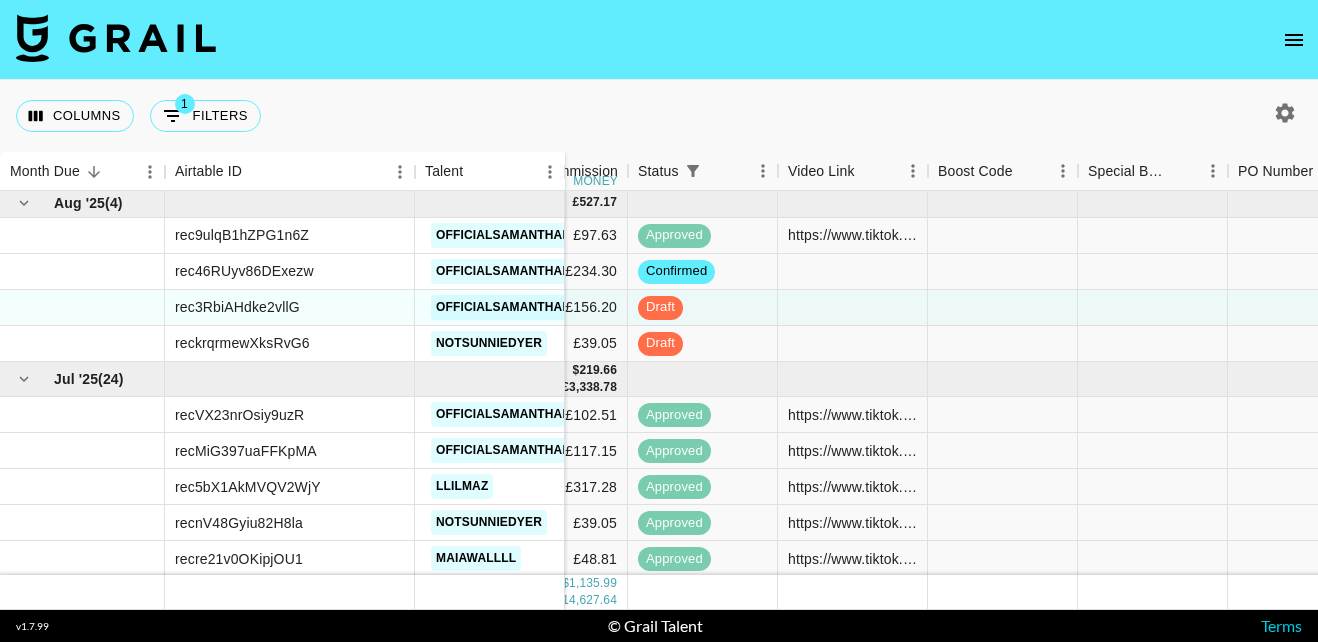 click at bounding box center [853, 308] 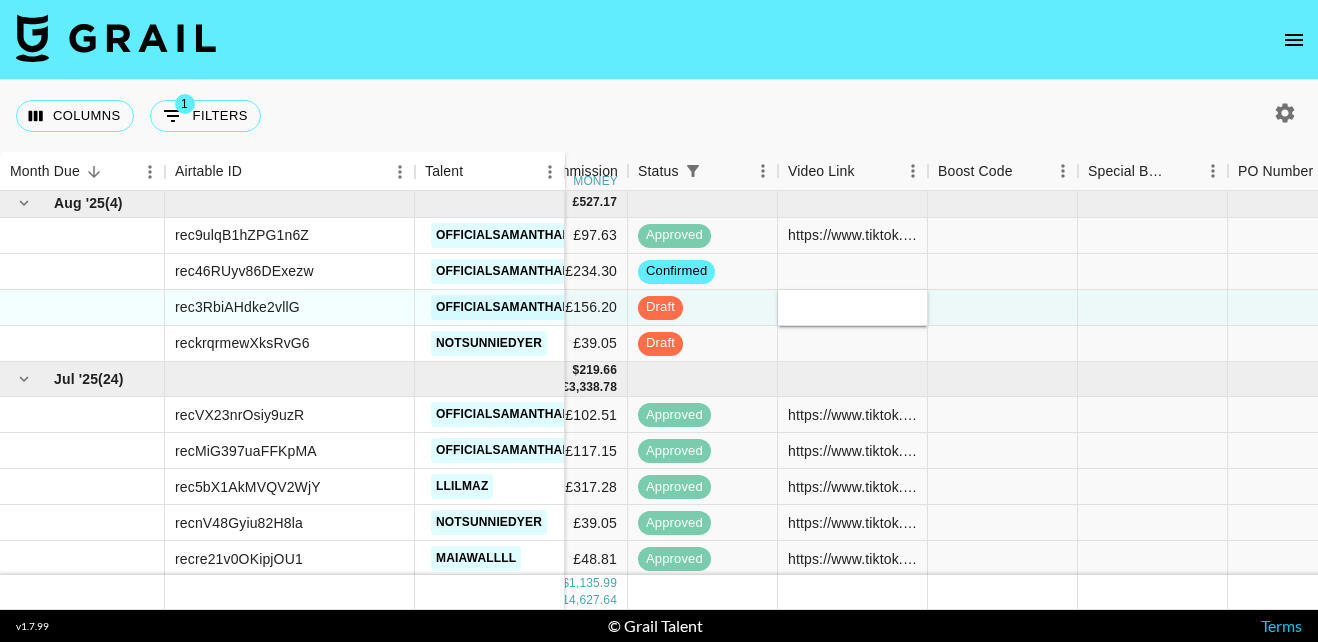 click at bounding box center [852, 307] 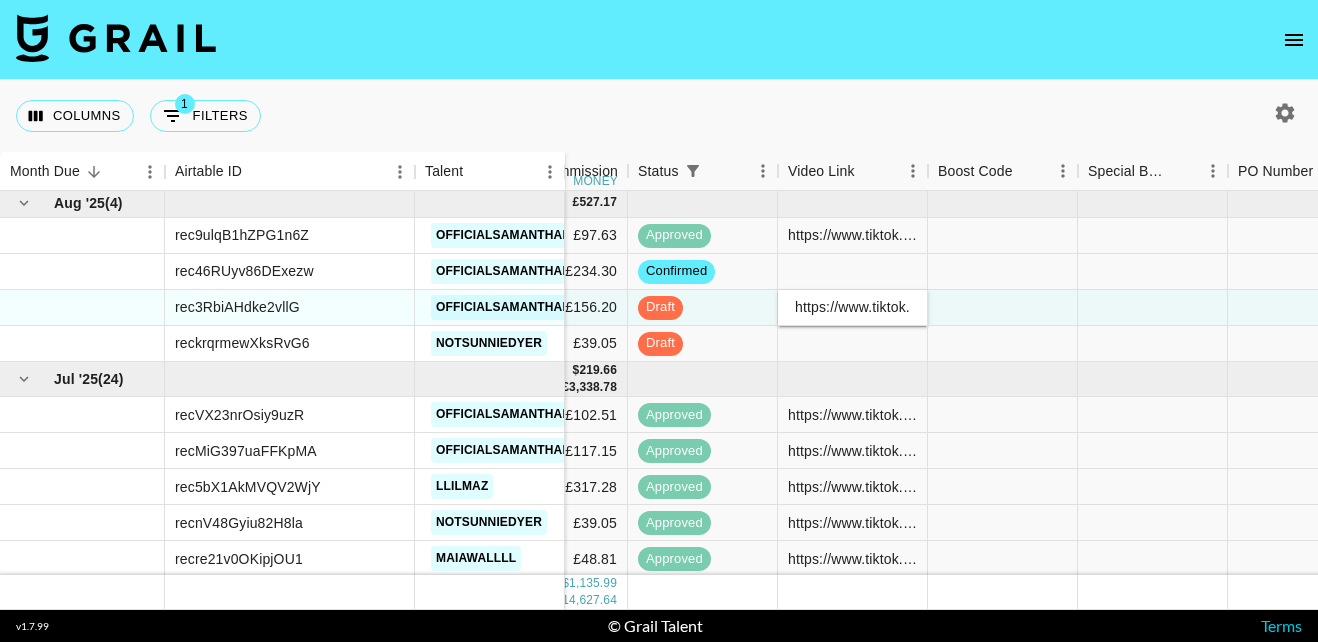 scroll, scrollTop: 0, scrollLeft: 866, axis: horizontal 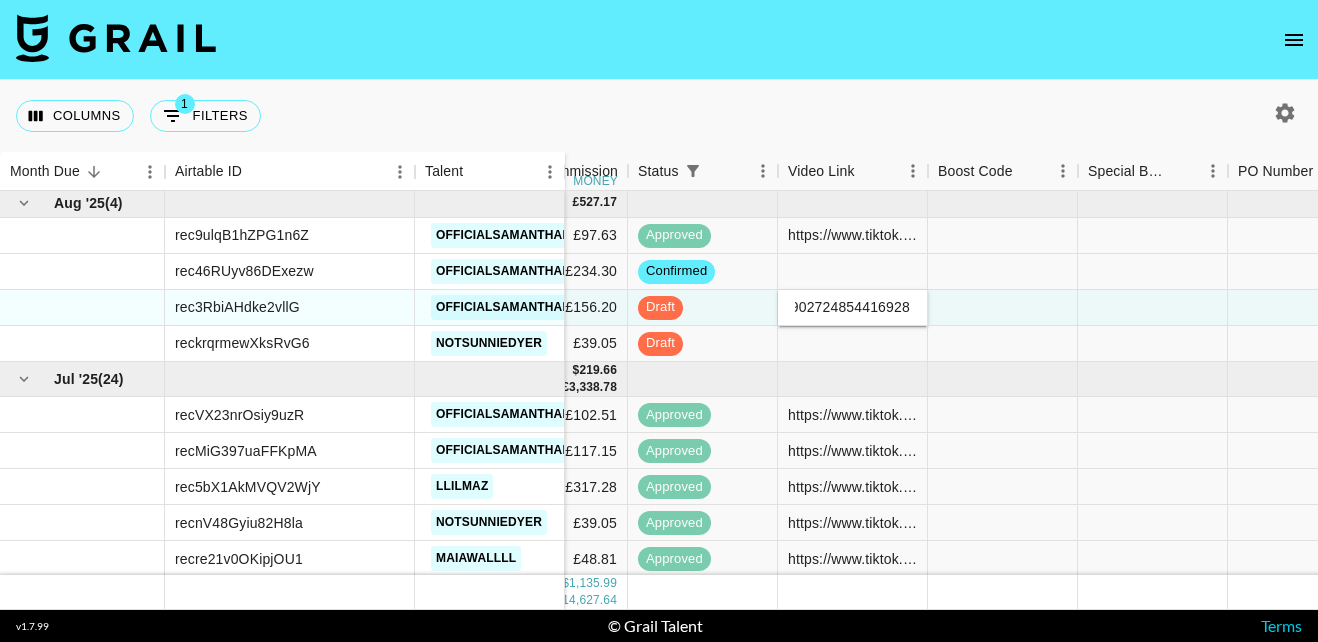type on "https://www.tiktok.com/[USERNAME]/video/7535526749623405846?is_from_webapp=1&sender_device=pc&web_id=7322902724854416928" 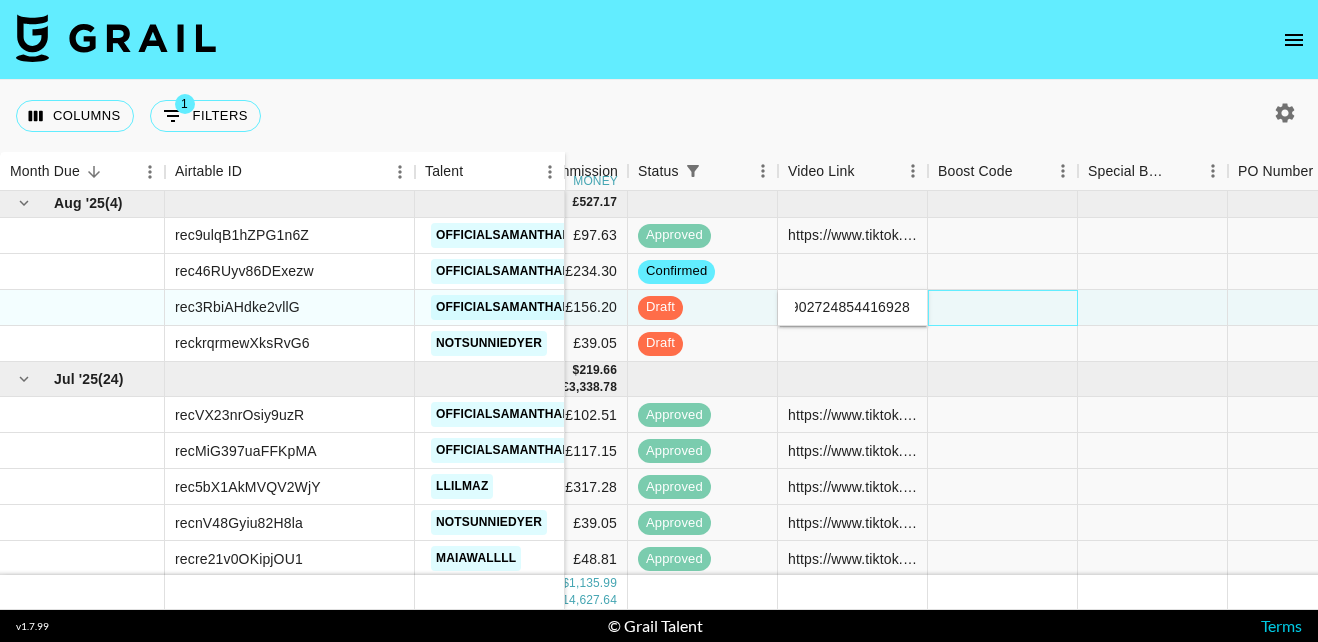 scroll, scrollTop: 0, scrollLeft: 0, axis: both 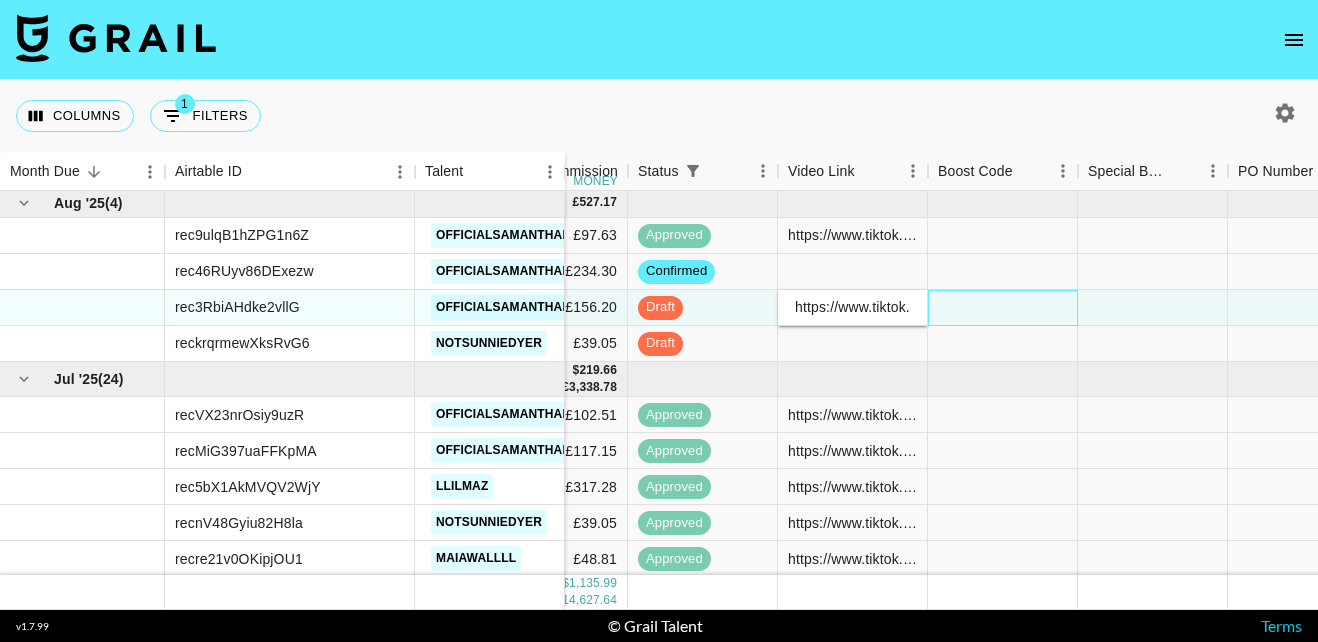 click at bounding box center (1003, 308) 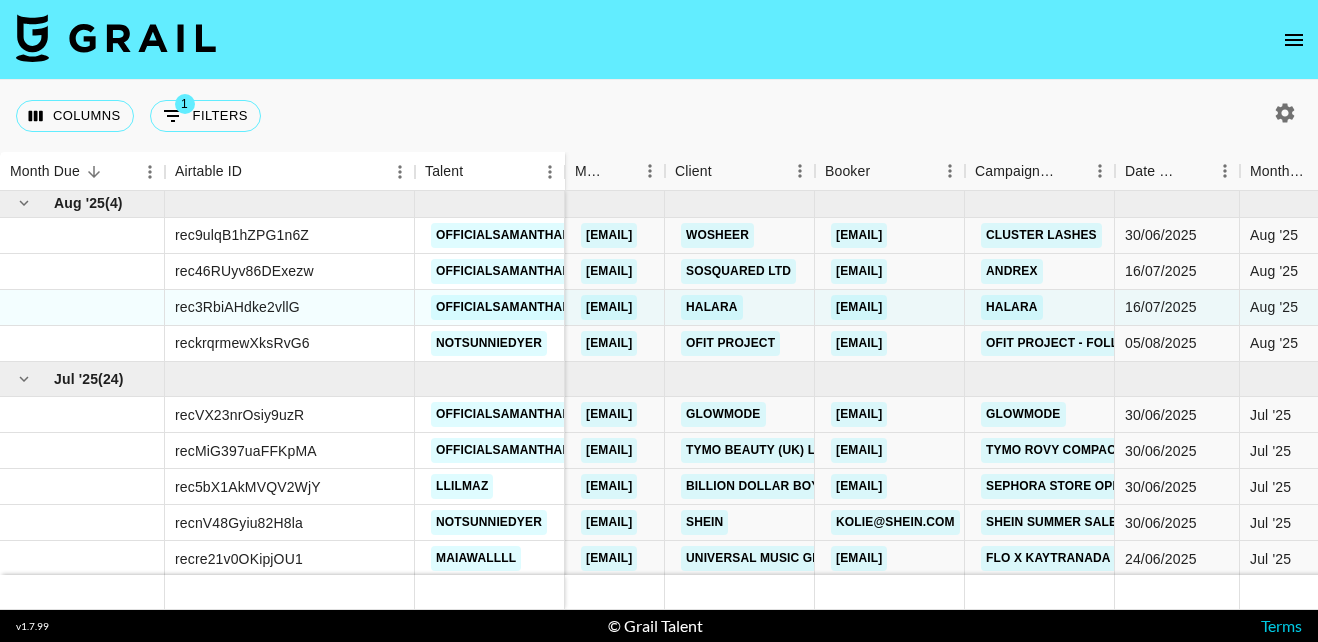 scroll, scrollTop: 2, scrollLeft: 0, axis: vertical 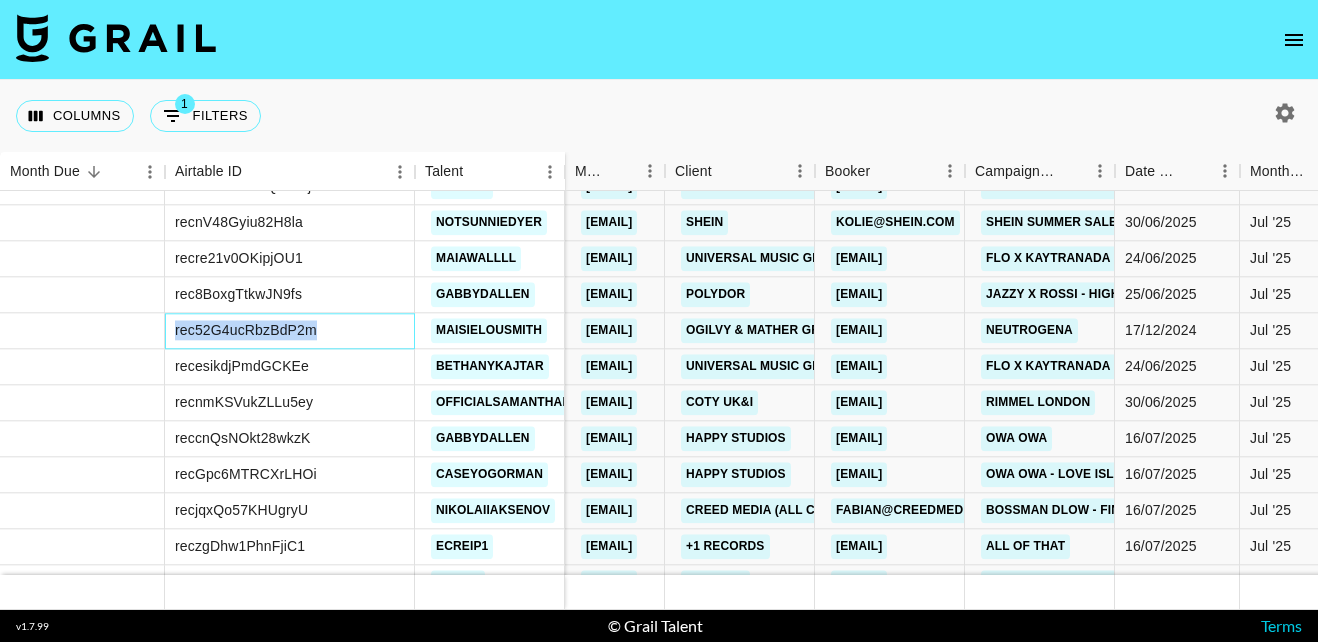 drag, startPoint x: 328, startPoint y: 331, endPoint x: 168, endPoint y: 329, distance: 160.0125 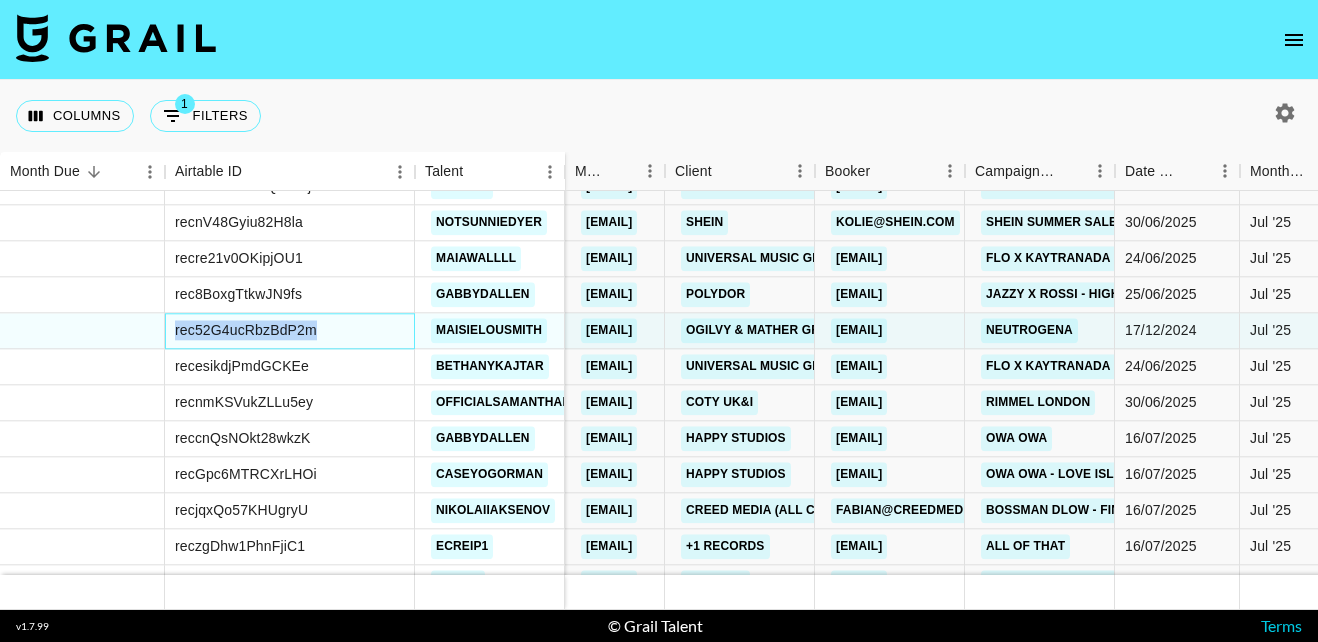 copy on "rec52G4ucRbzBdP2m" 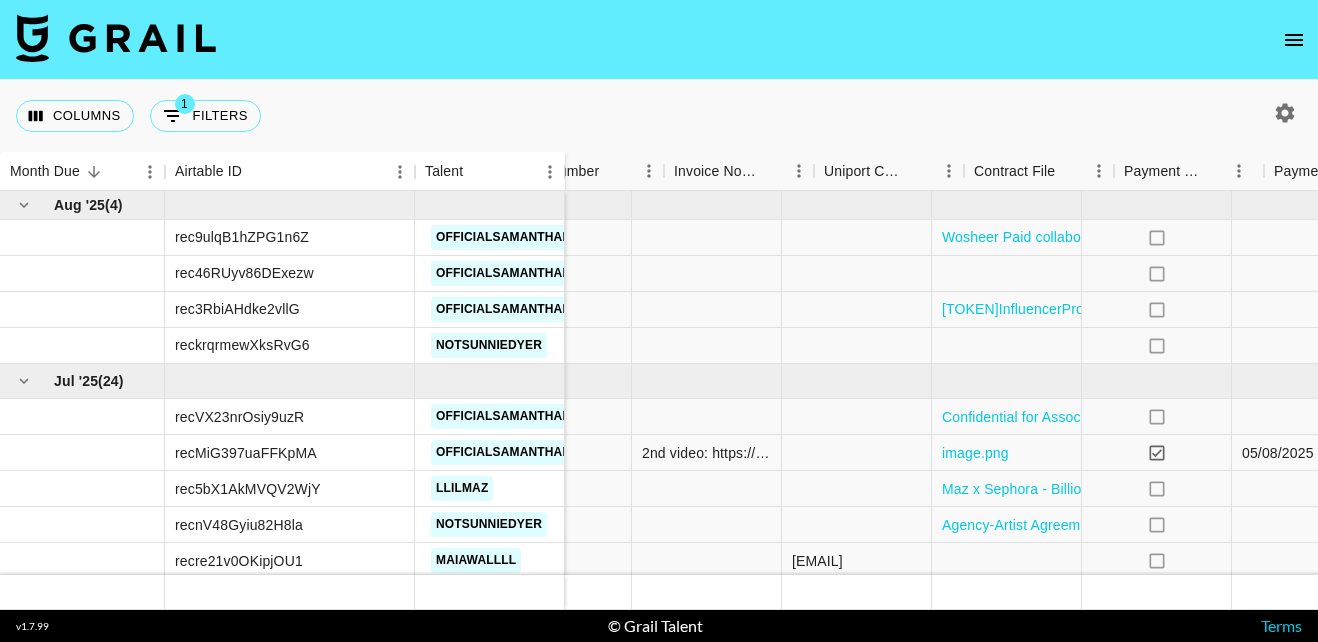 scroll, scrollTop: 0, scrollLeft: 2086, axis: horizontal 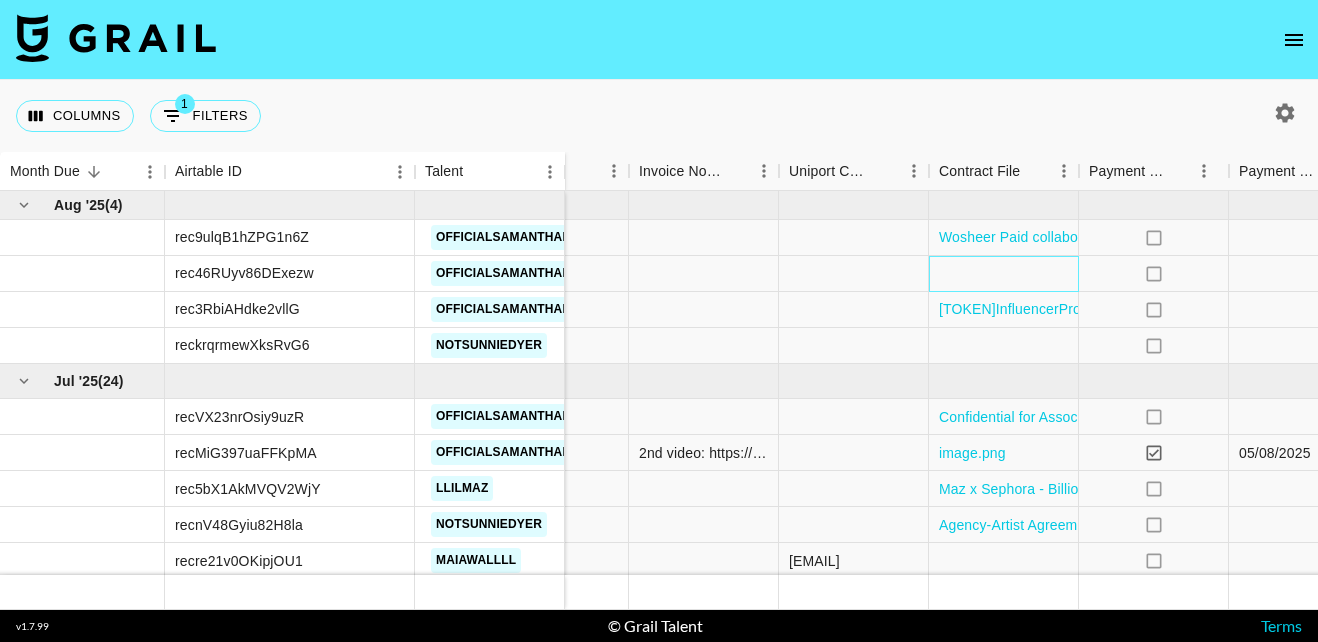 click at bounding box center (1004, 274) 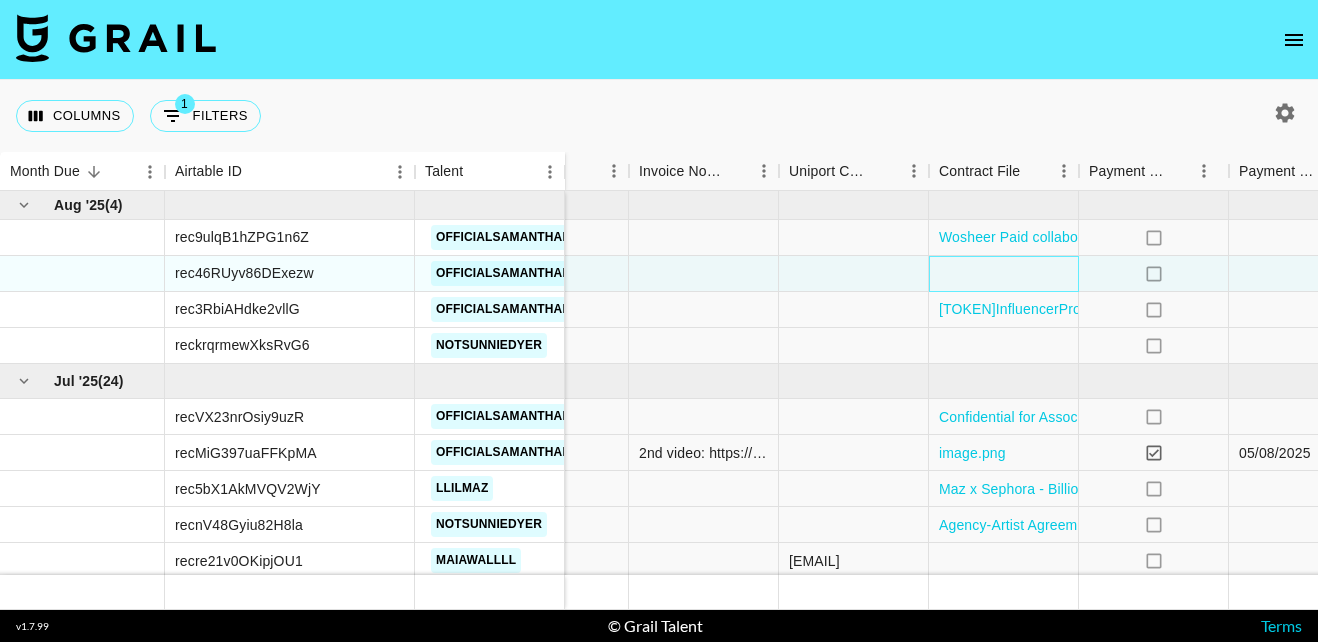 click at bounding box center (1004, 274) 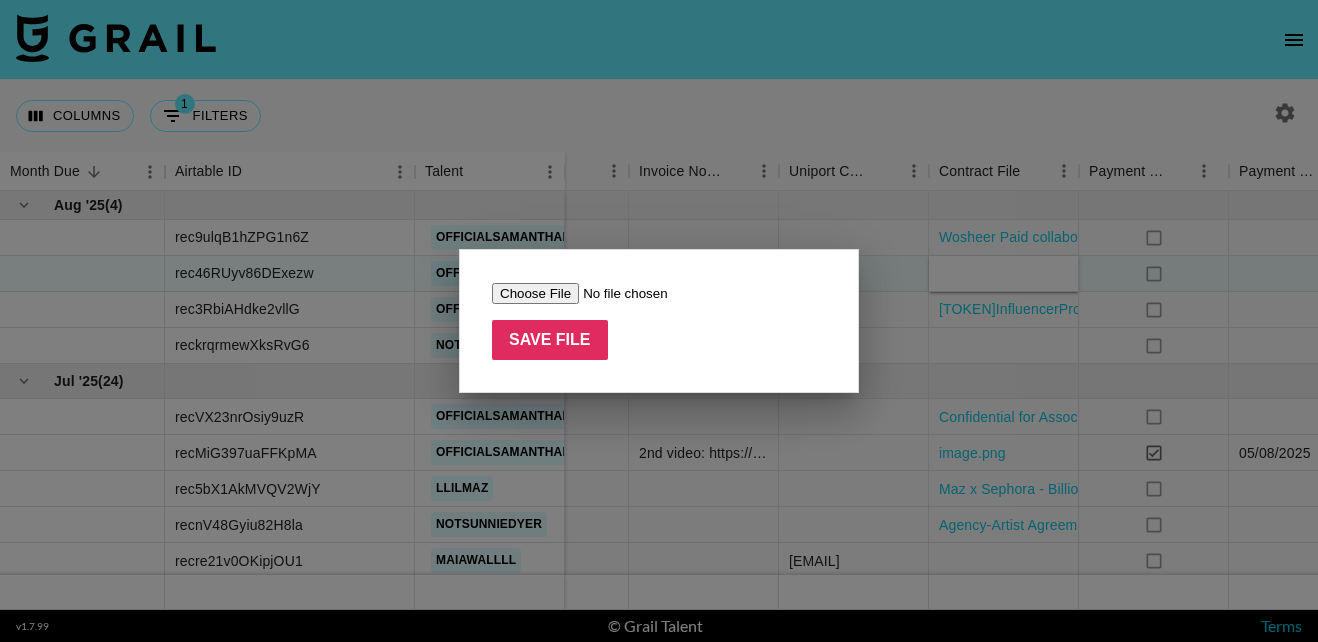 click at bounding box center [618, 293] 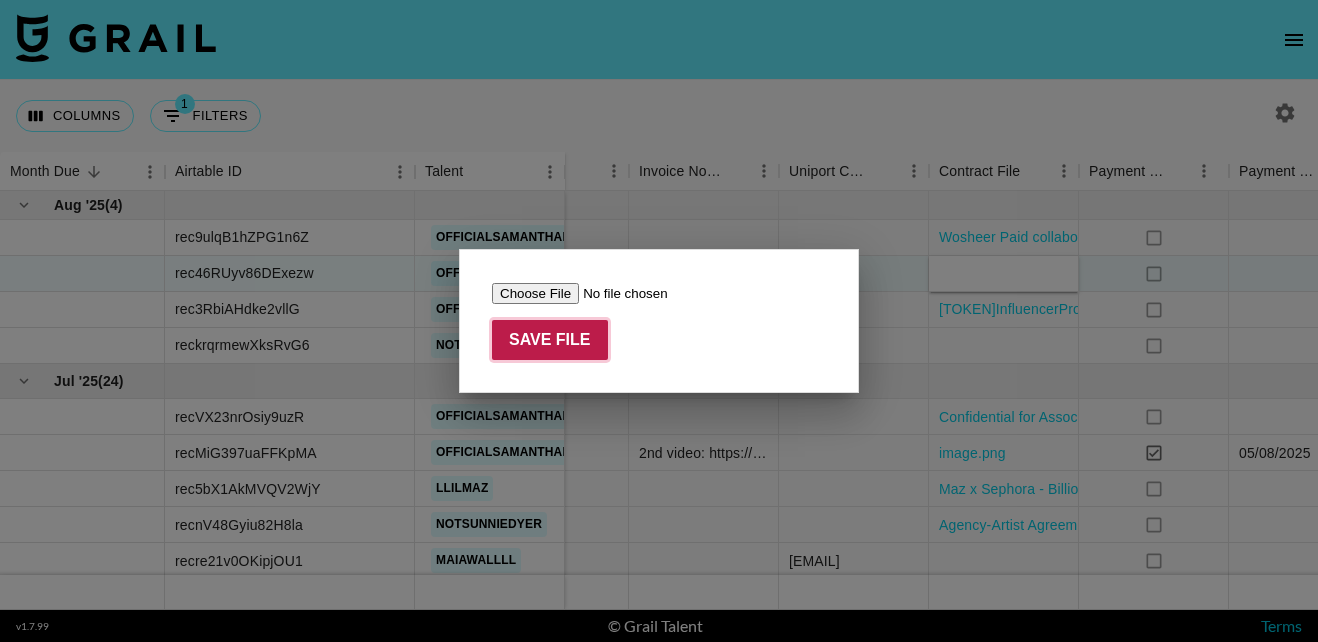 click on "Save File" at bounding box center [550, 340] 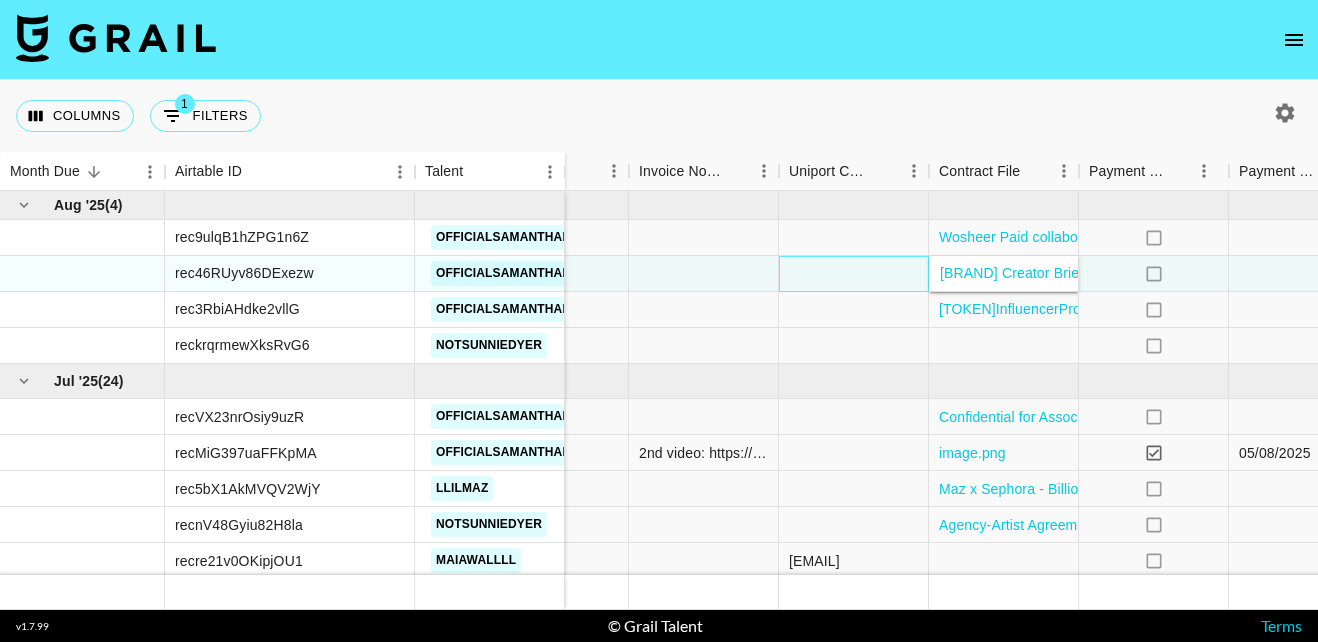 click at bounding box center [854, 274] 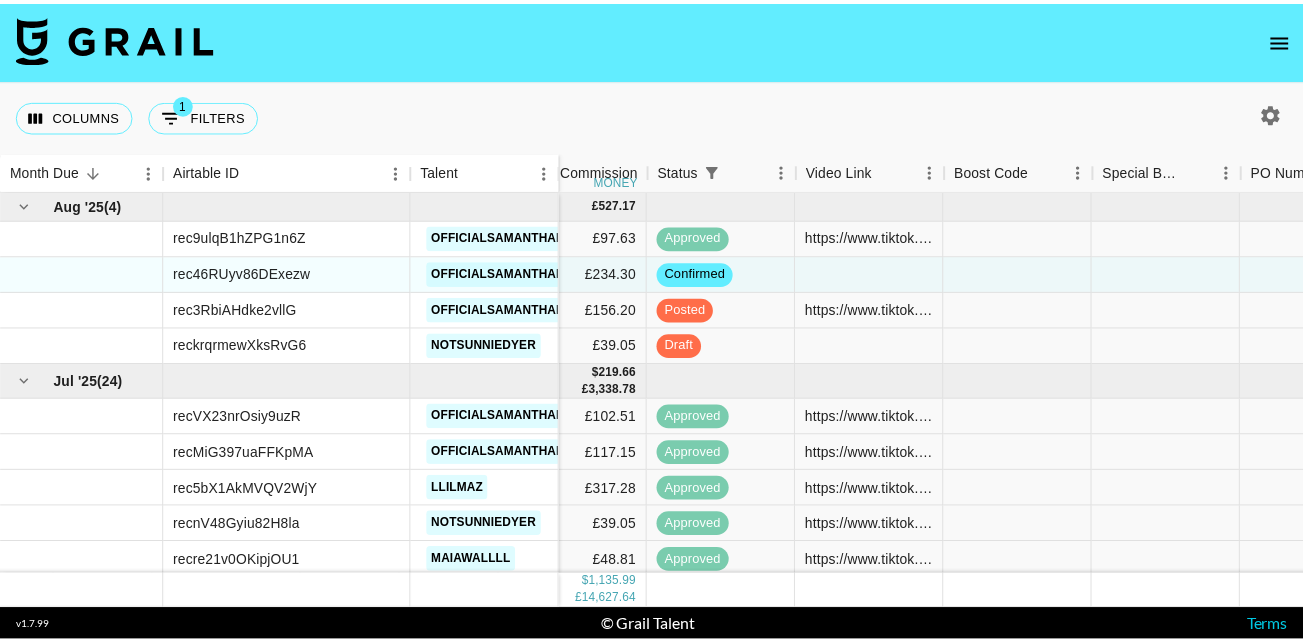 scroll, scrollTop: 0, scrollLeft: 1312, axis: horizontal 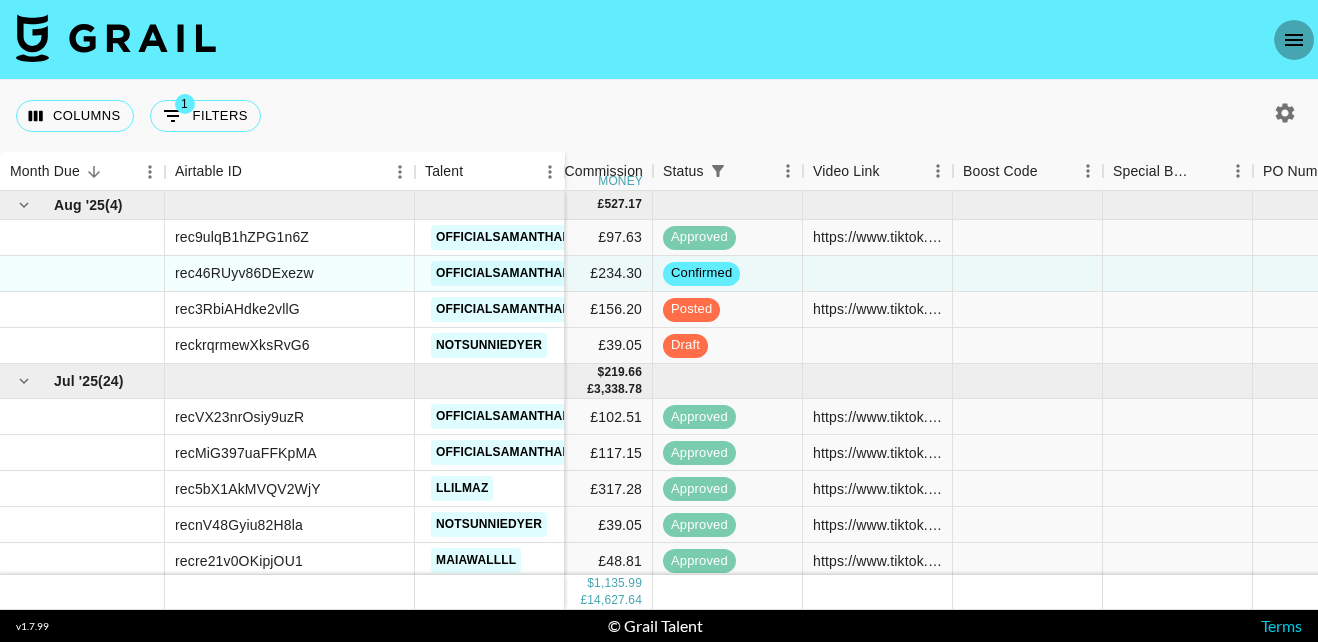click 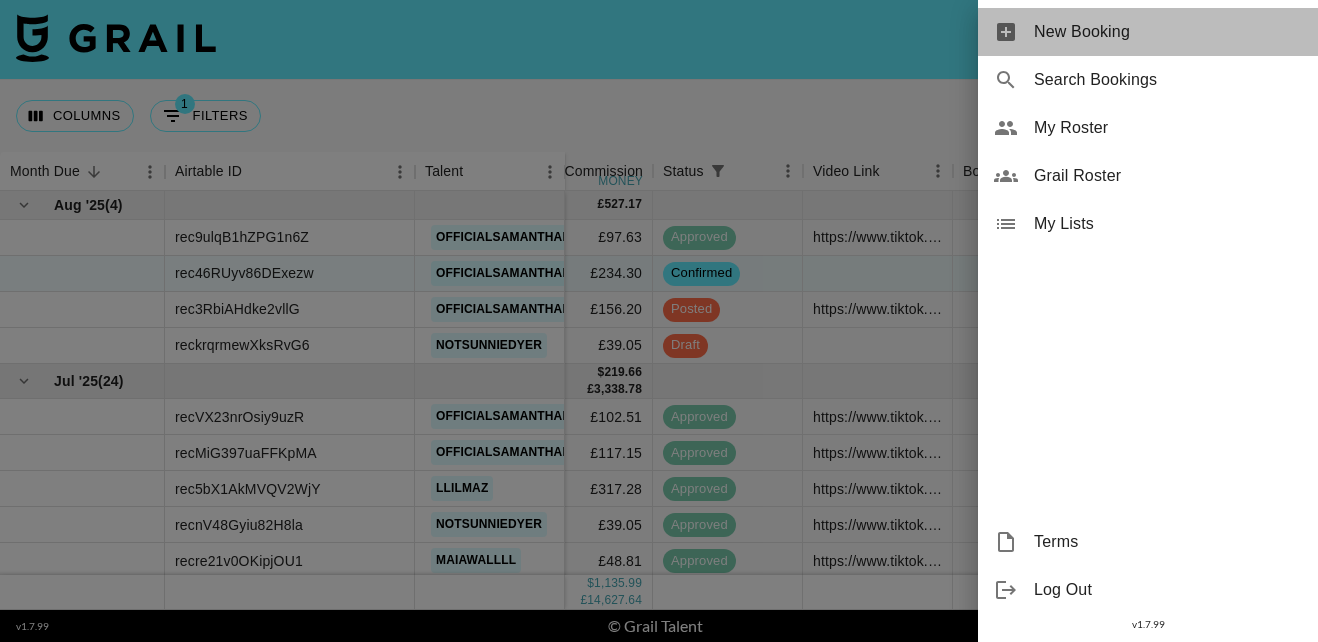 click on "New Booking" at bounding box center [1168, 32] 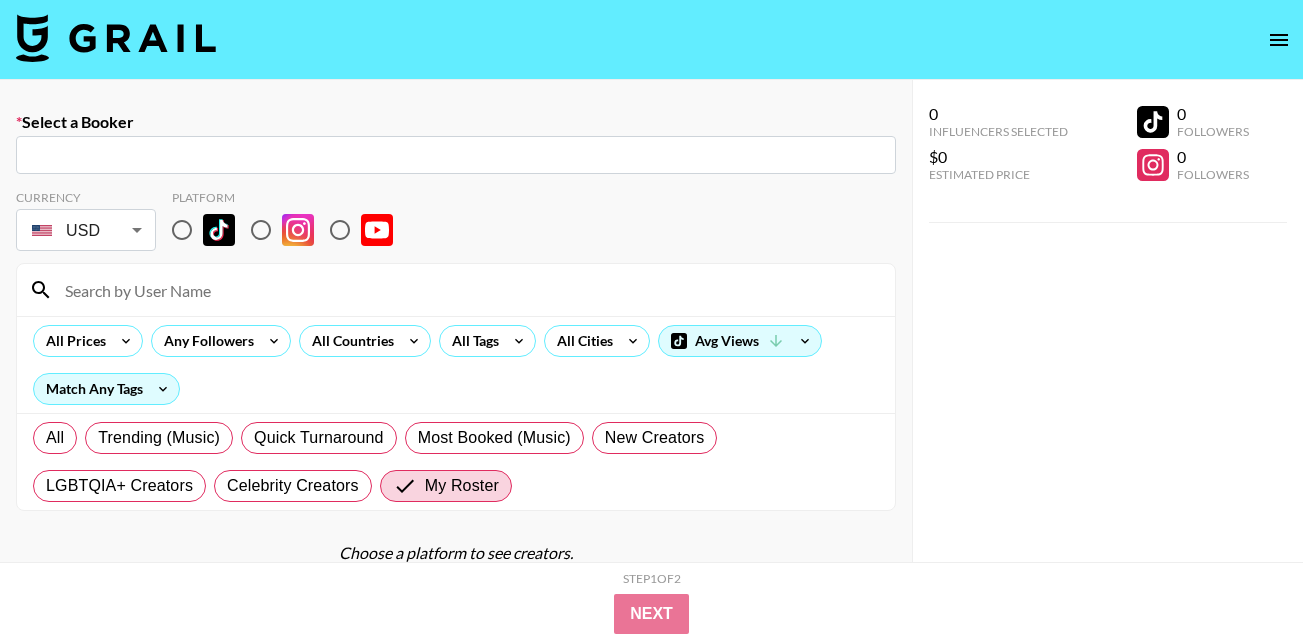 click at bounding box center [456, 155] 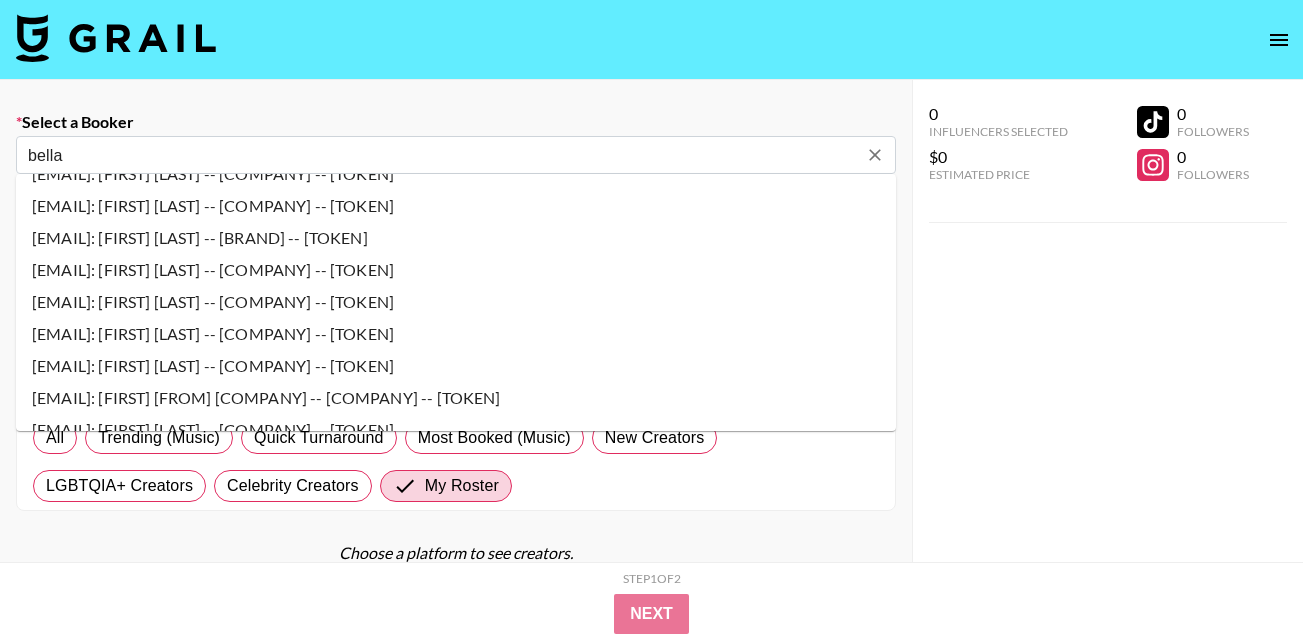 scroll, scrollTop: 121, scrollLeft: 0, axis: vertical 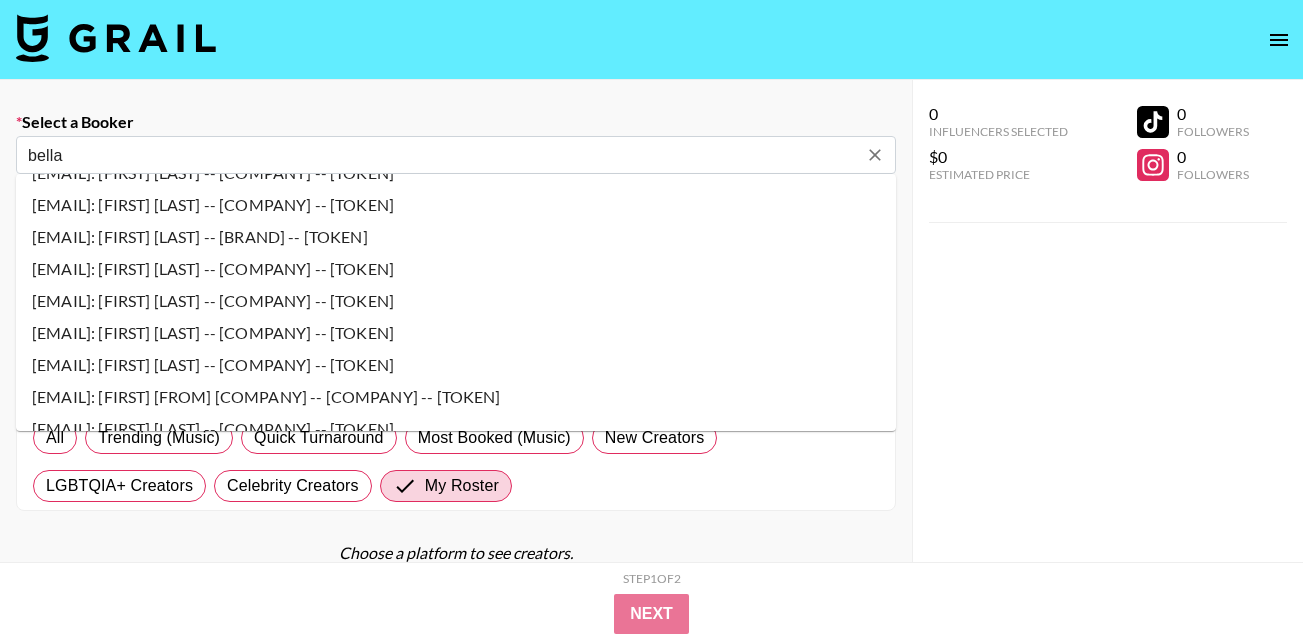 click on "isabella@buttermilk.com: Isabella Treacy -- Buttermilk Limited -- BsdUbMbyKjQeZDdkas5czfsqTAQ2" at bounding box center (456, 333) 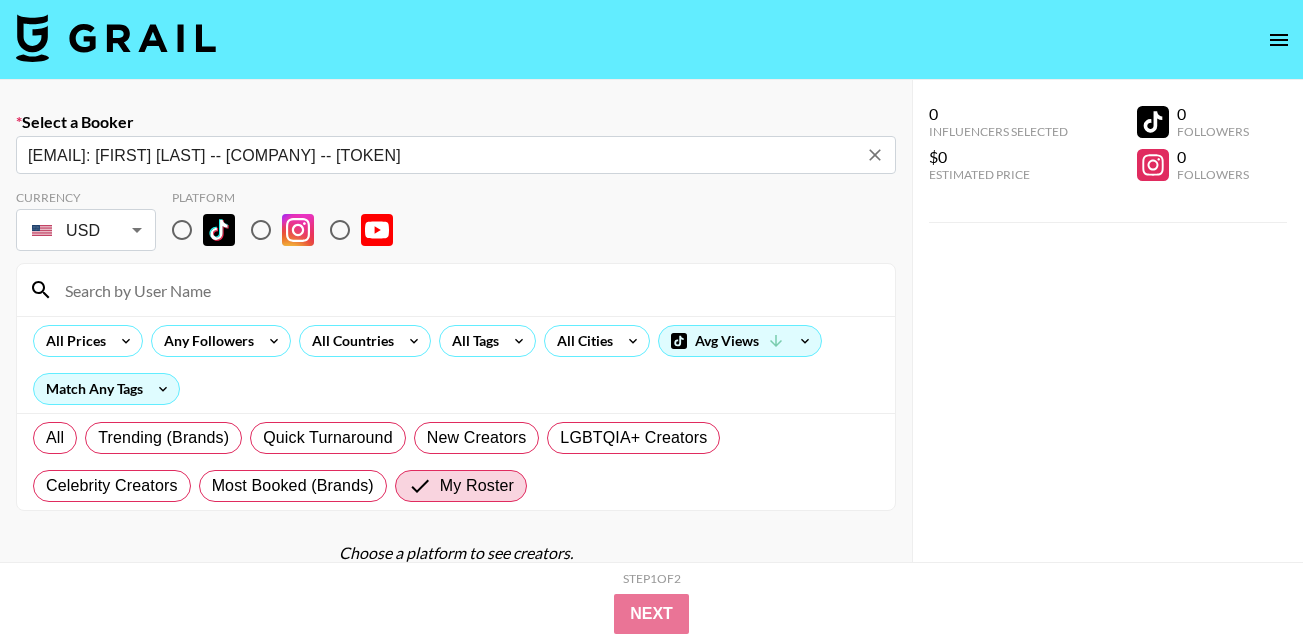 type on "isabella@buttermilk.com: Isabella Treacy -- Buttermilk Limited -- BsdUbMbyKjQeZDdkas5czfsqTAQ2" 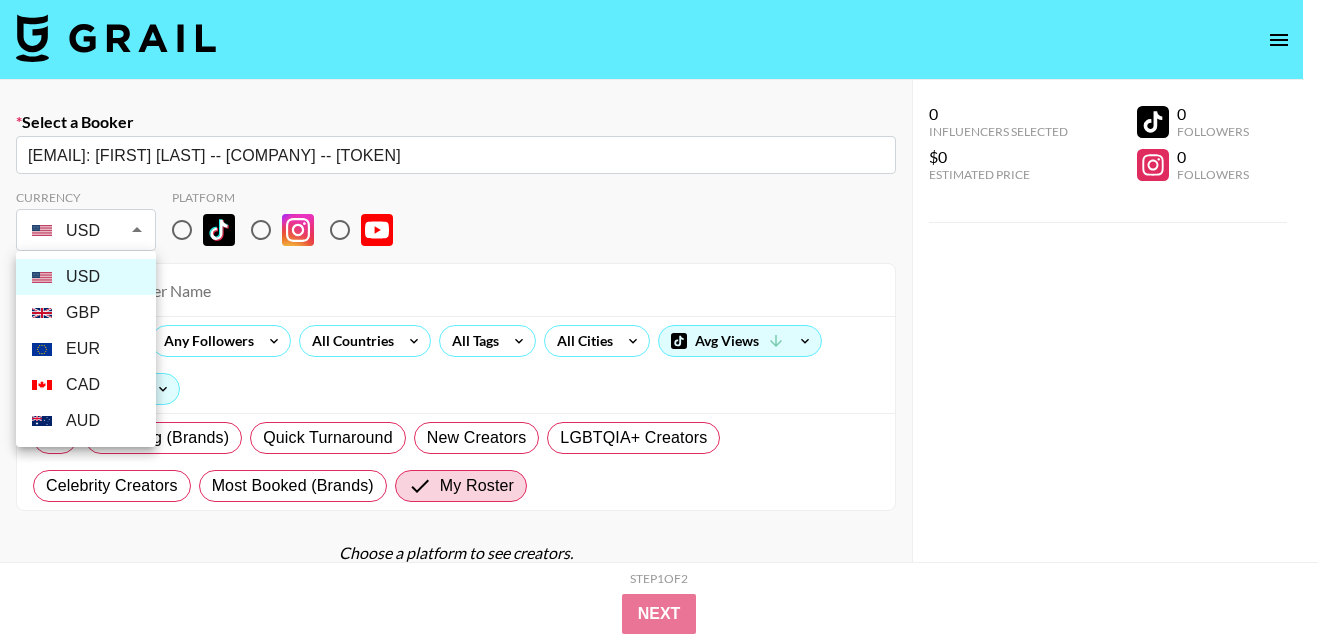 click on "Select a Booker isabella@buttermilk.com: Isabella Treacy -- Buttermilk Limited -- BsdUbMbyKjQeZDdkas5czfsqTAQ2 ​ Currency USD USD ​ Platform All Prices Any Followers All Countries All Tags All Cities Avg Views Match Any Tags All Trending (Brands) Quick Turnaround New Creators LGBTQIA+ Creators Celebrity Creators Most Booked (Brands) My Roster Choose a platform to see creators. 0 Influencers Selected $0 Estimated Price 0 Followers 0 Followers 0 Influencers Selected $0 Estimated Price 0 Followers 0 Followers Step  1  of  2 View  Summary Next v 1.7.99 © Grail Talent Terms USD GBP EUR CAD AUD" at bounding box center [659, 392] 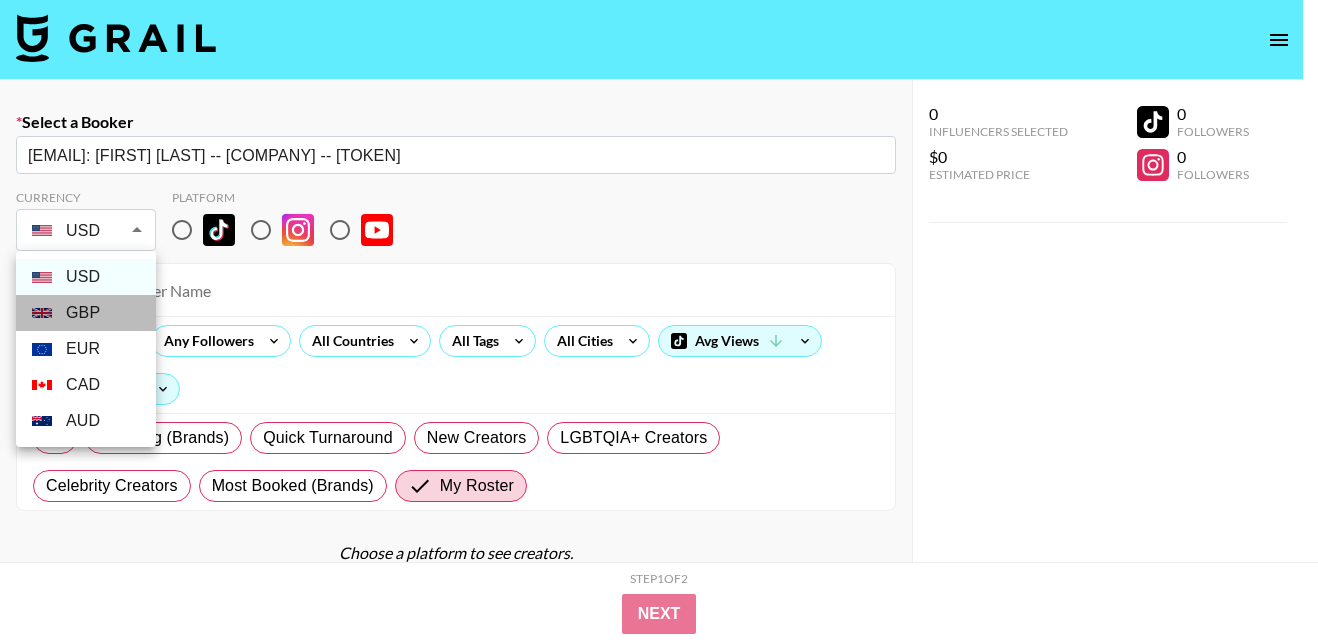 click on "GBP" at bounding box center [86, 313] 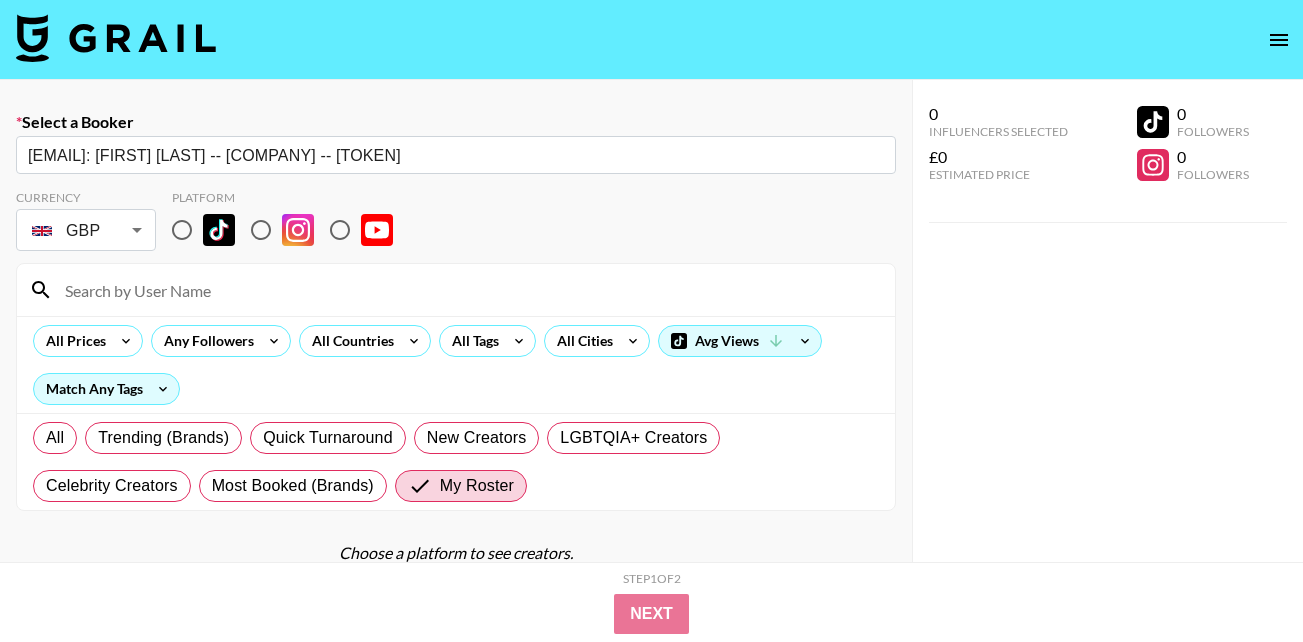 click at bounding box center (182, 230) 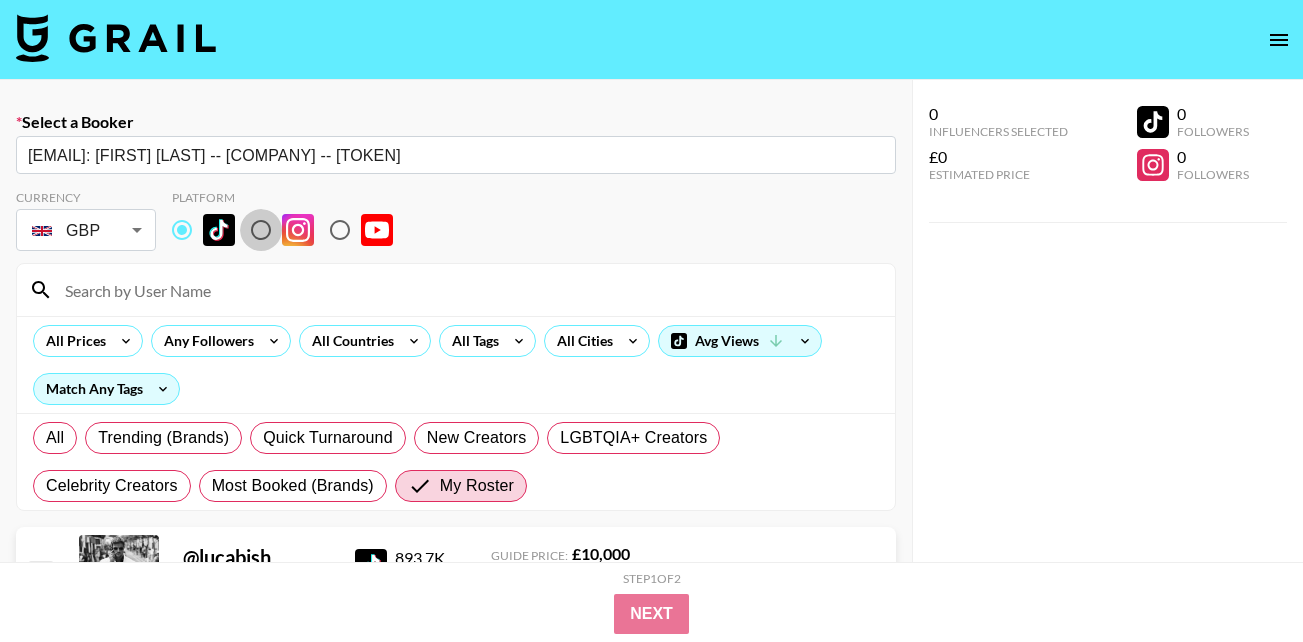 click at bounding box center [261, 230] 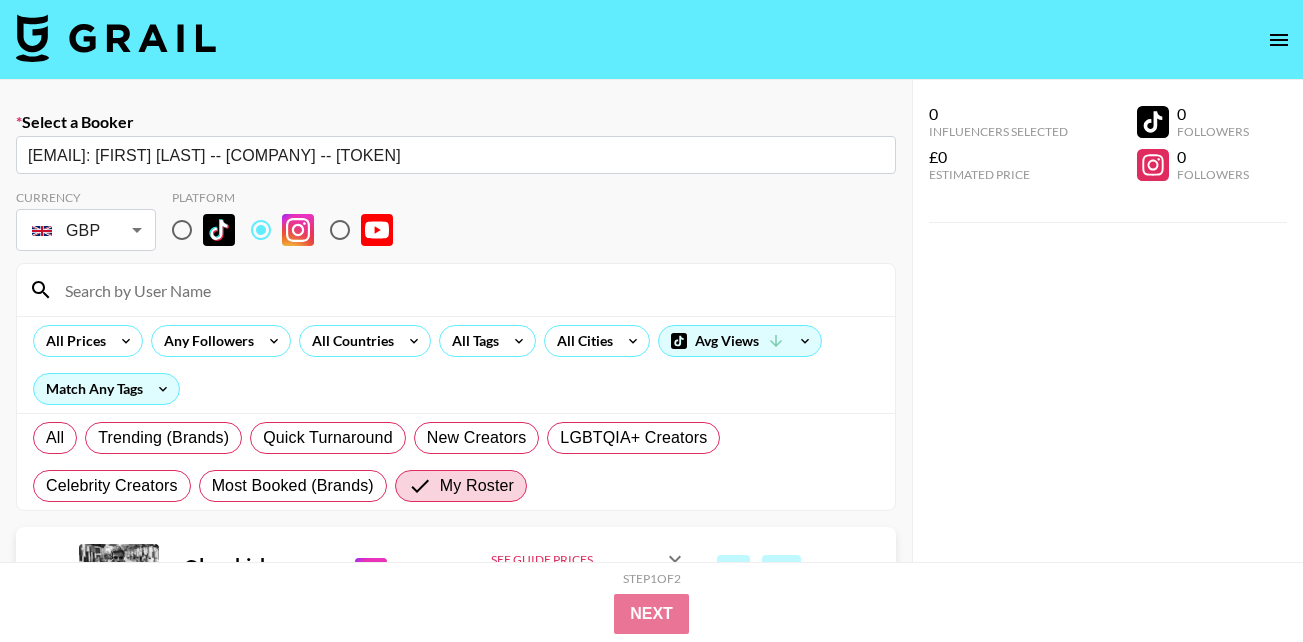 click at bounding box center (468, 290) 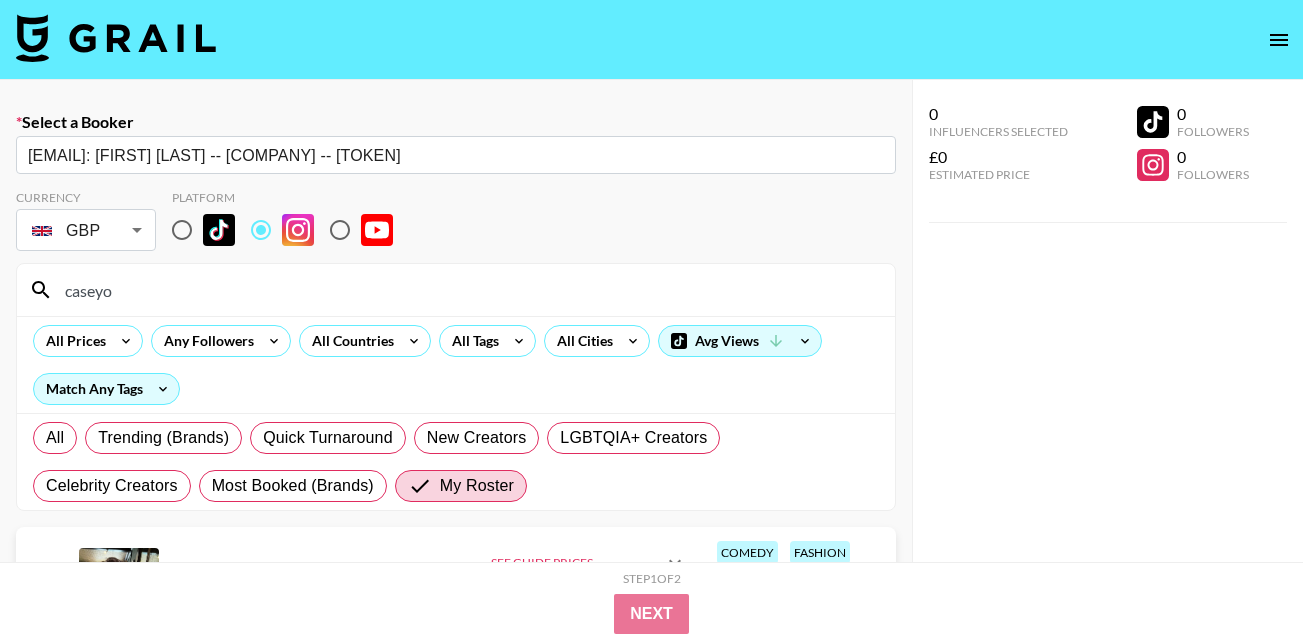 type on "caseyogorman" 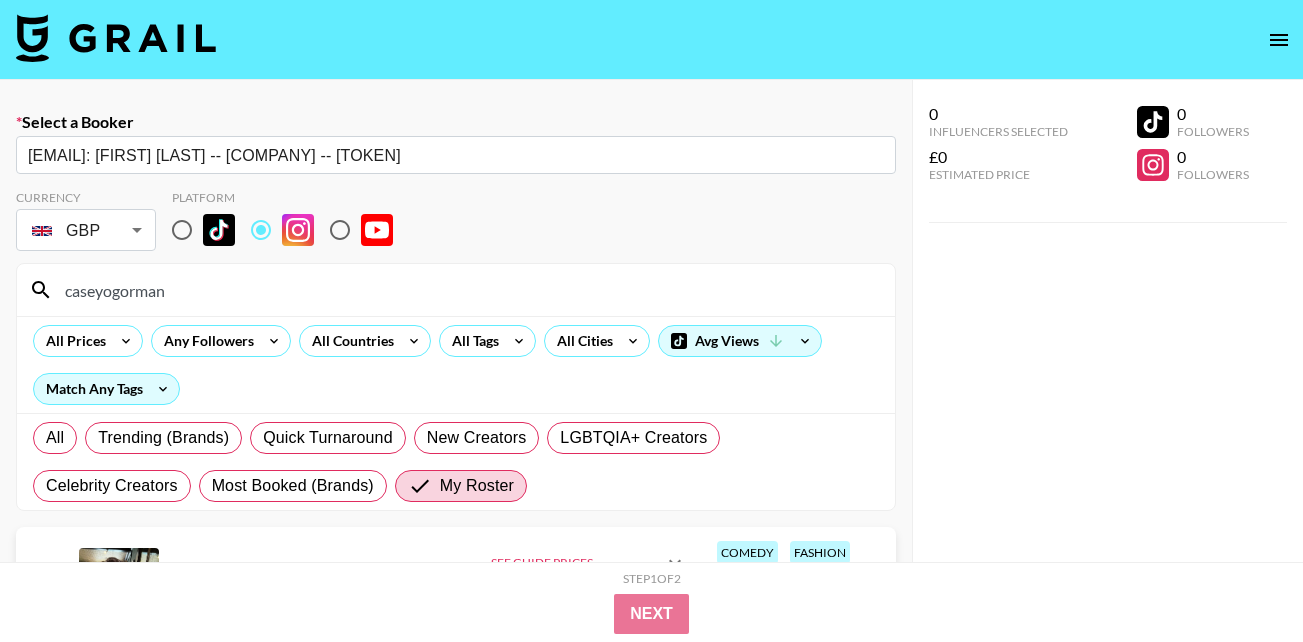 scroll, scrollTop: 142, scrollLeft: 0, axis: vertical 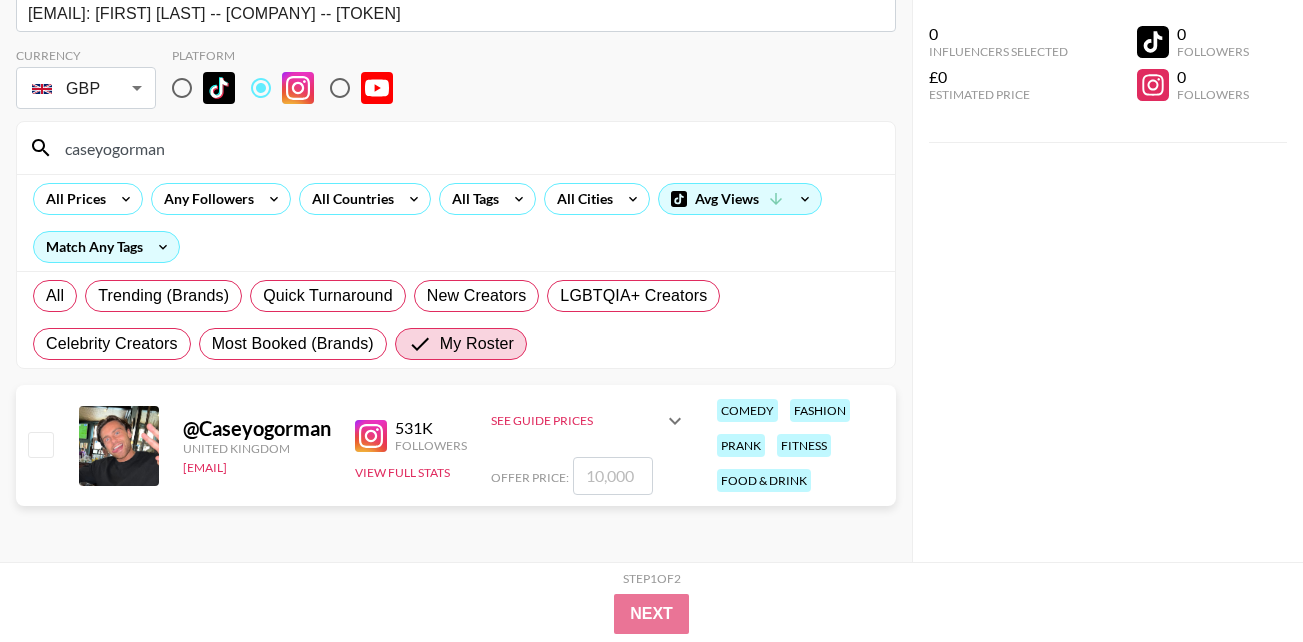 click at bounding box center [40, 444] 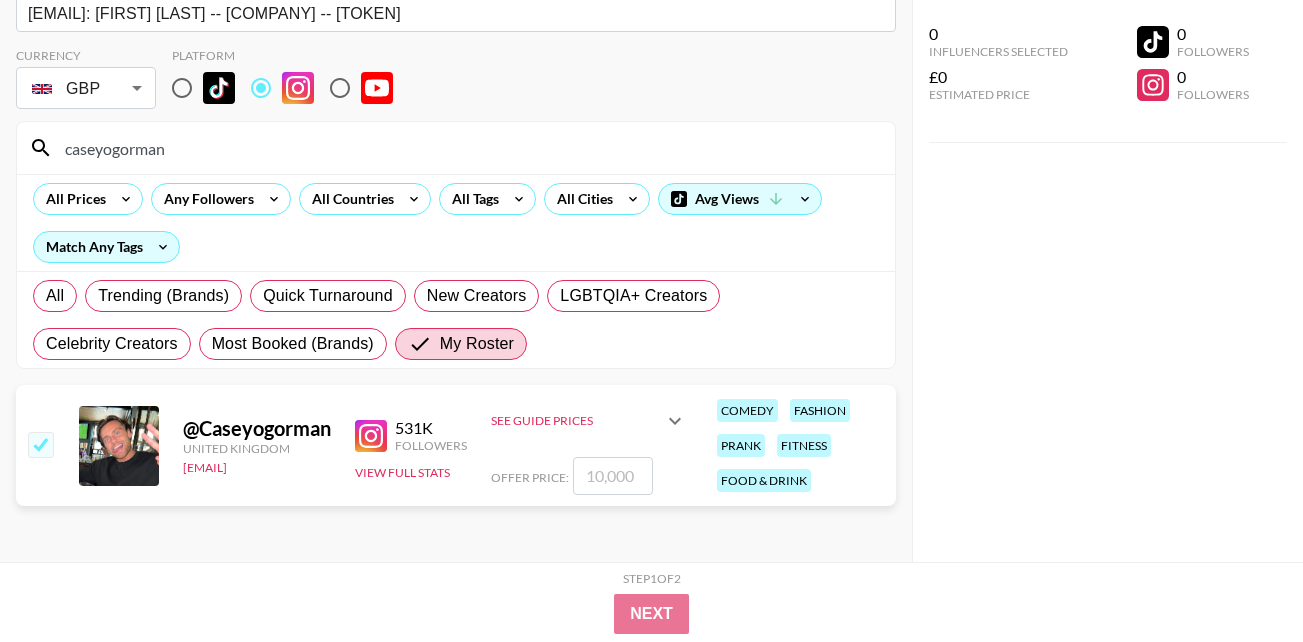 checkbox on "true" 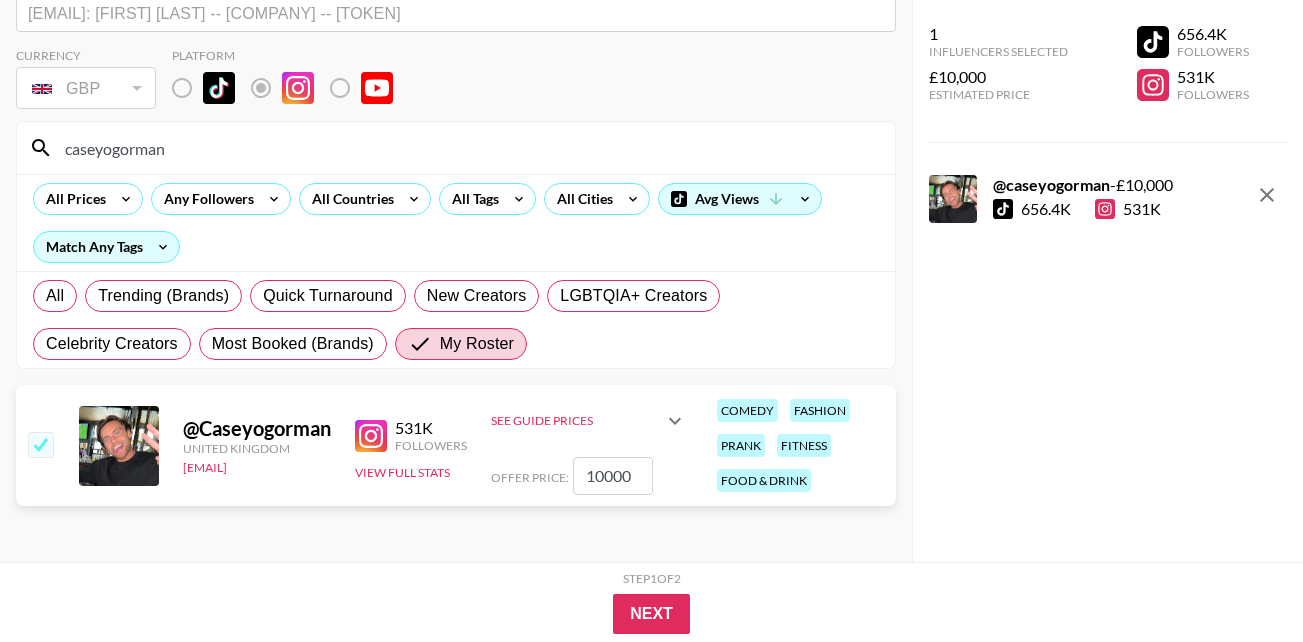 click on "10000" at bounding box center [613, 476] 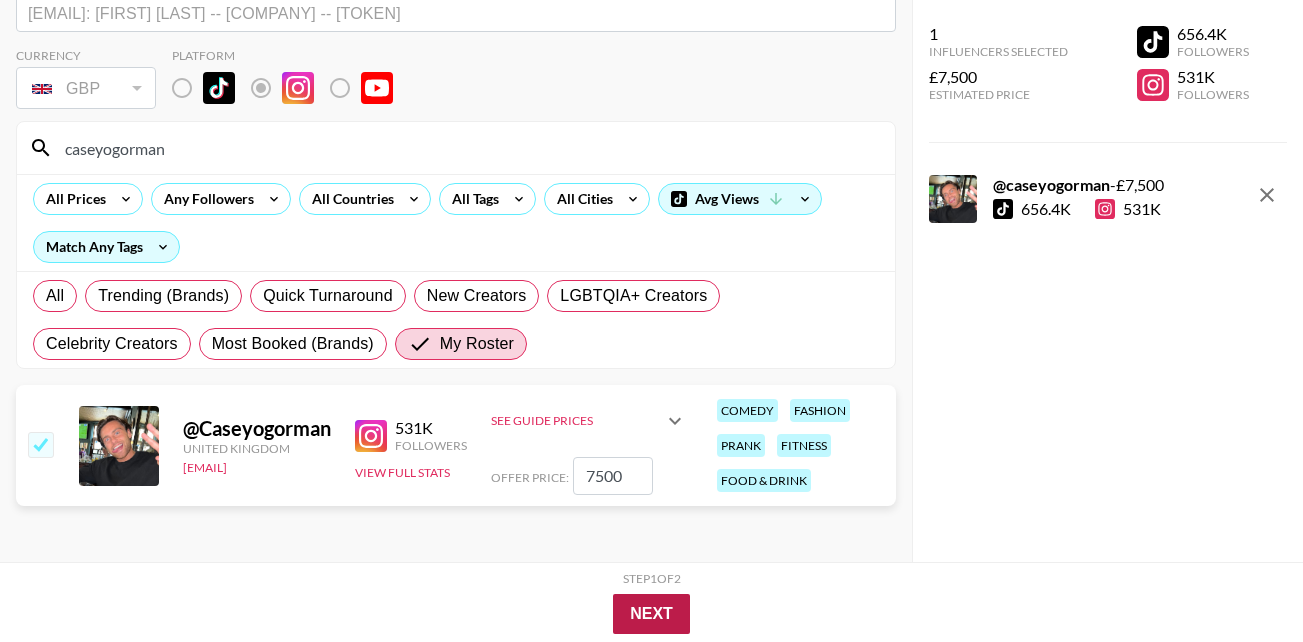 type on "7500" 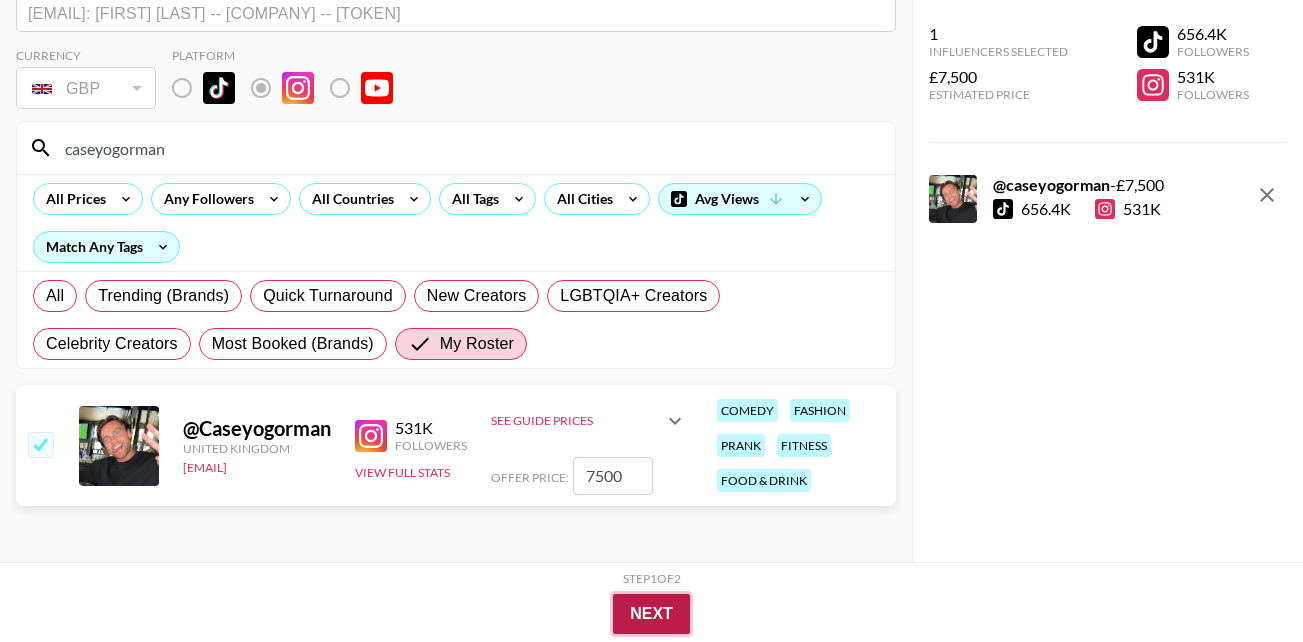 click on "Next" at bounding box center [651, 614] 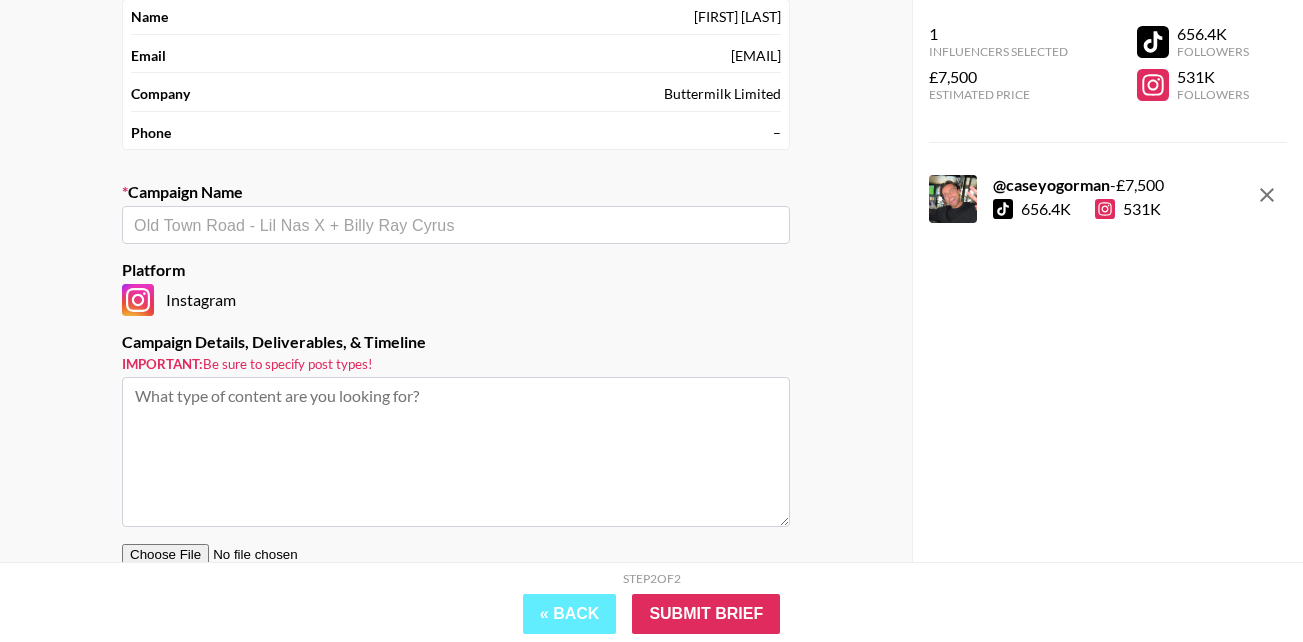 click at bounding box center (456, 225) 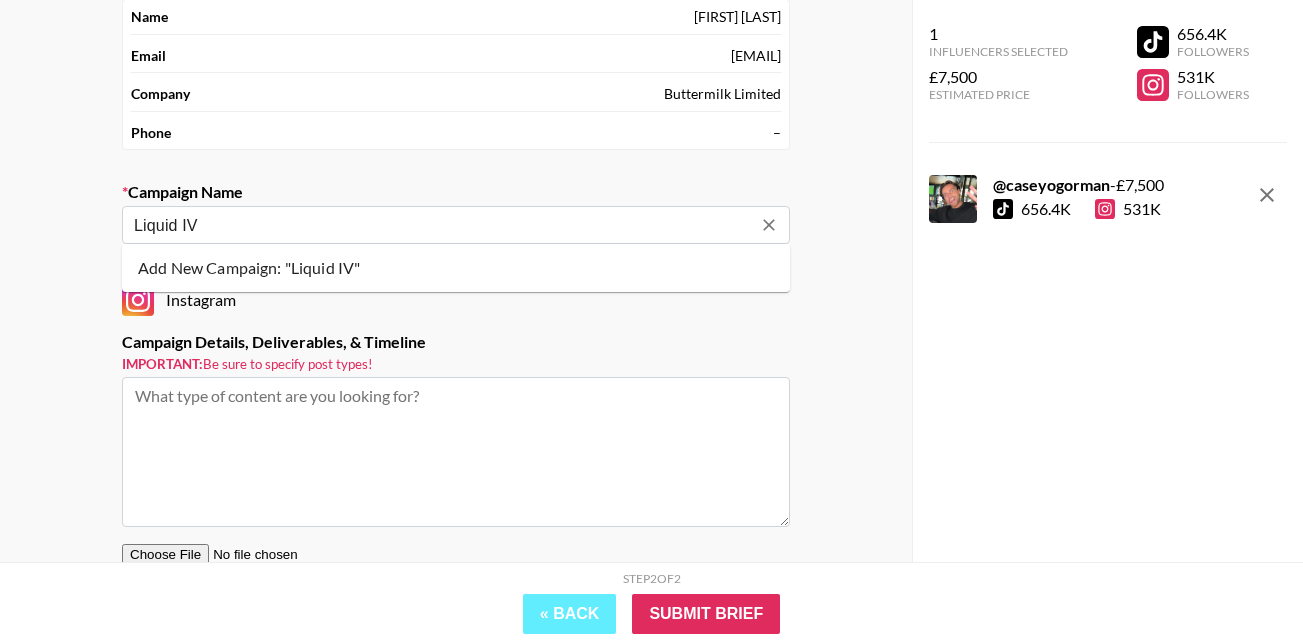 click on "Add New Campaign: "Liquid IV"" at bounding box center [456, 268] 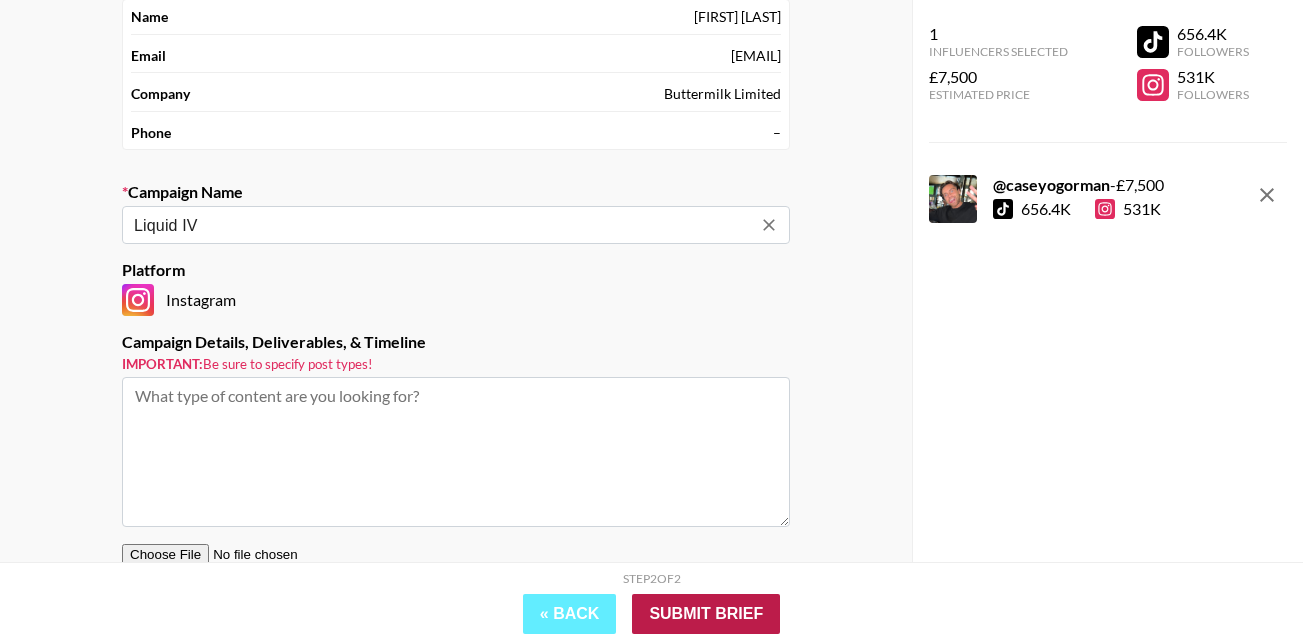 type on "Liquid IV" 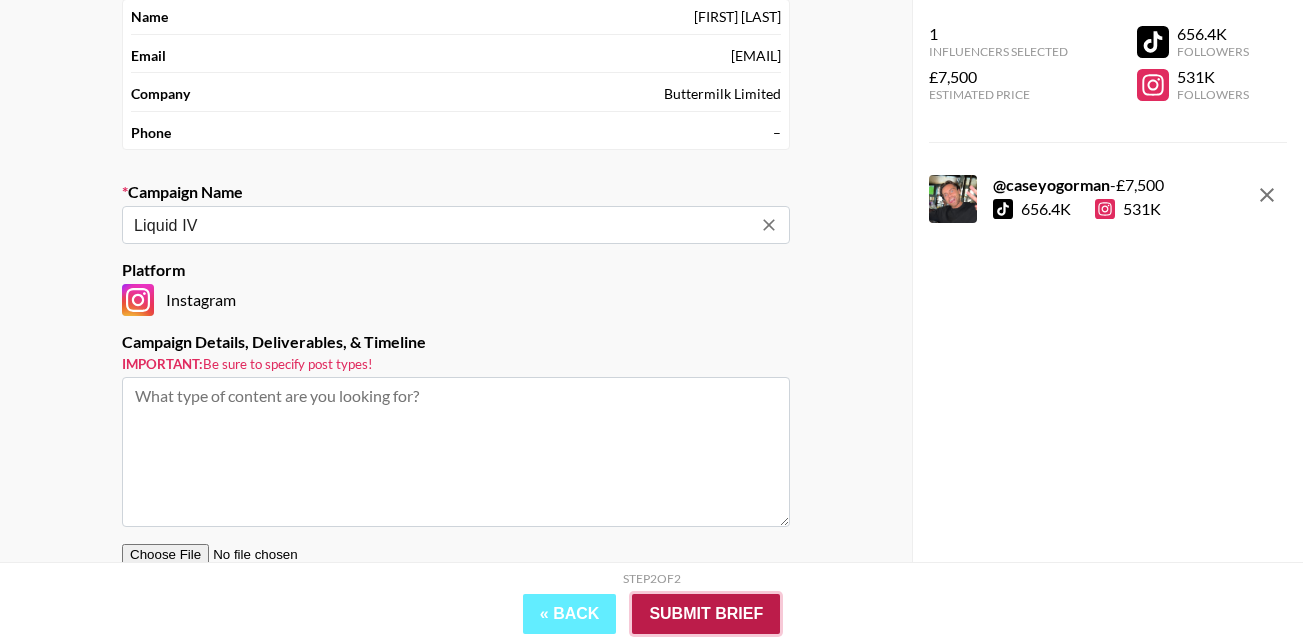 click on "Submit Brief" at bounding box center [706, 614] 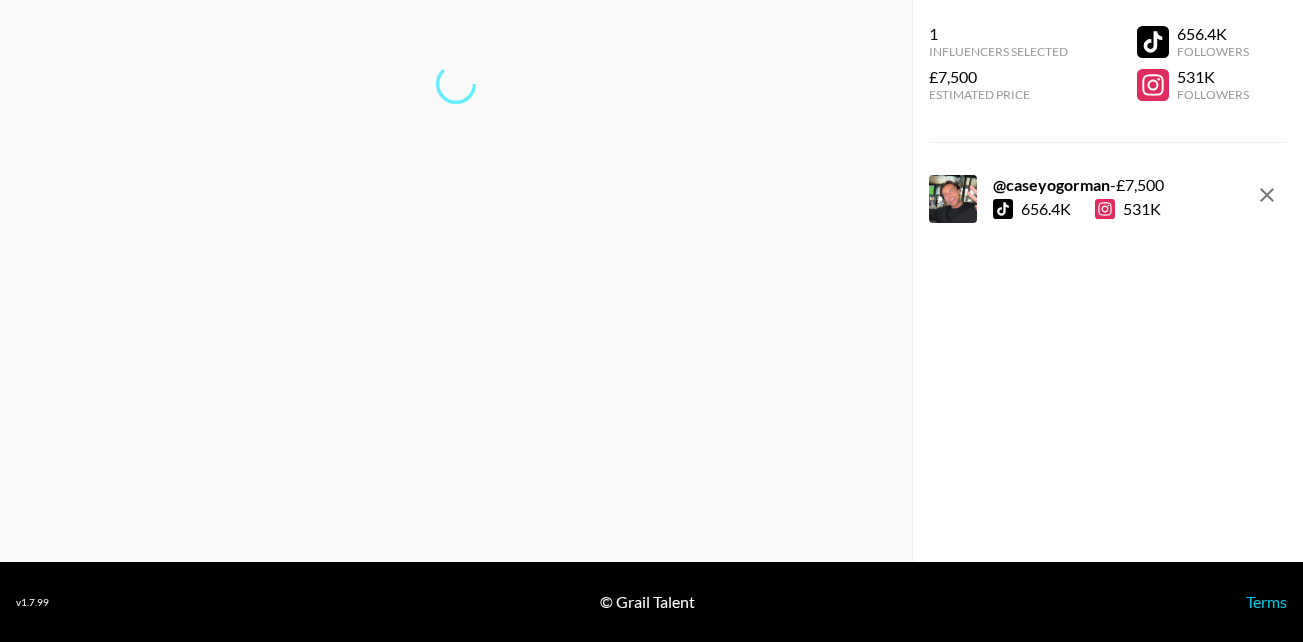 scroll, scrollTop: 80, scrollLeft: 0, axis: vertical 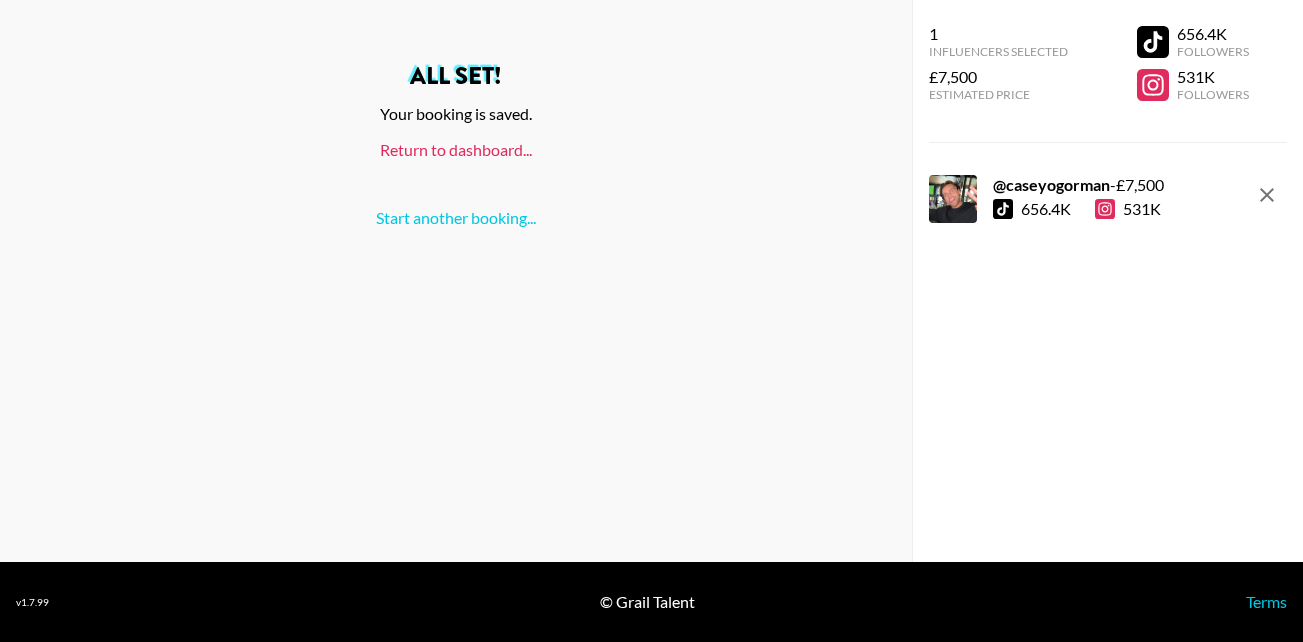 click on "Return to dashboard..." at bounding box center (456, 149) 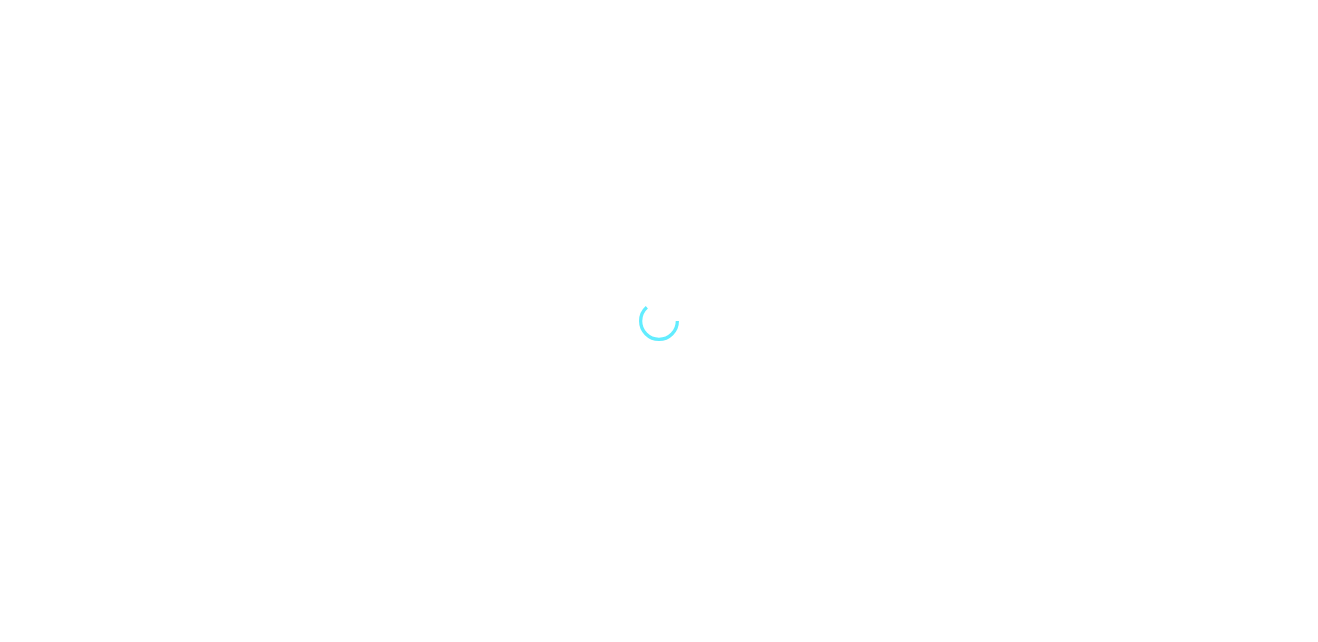 scroll, scrollTop: 0, scrollLeft: 0, axis: both 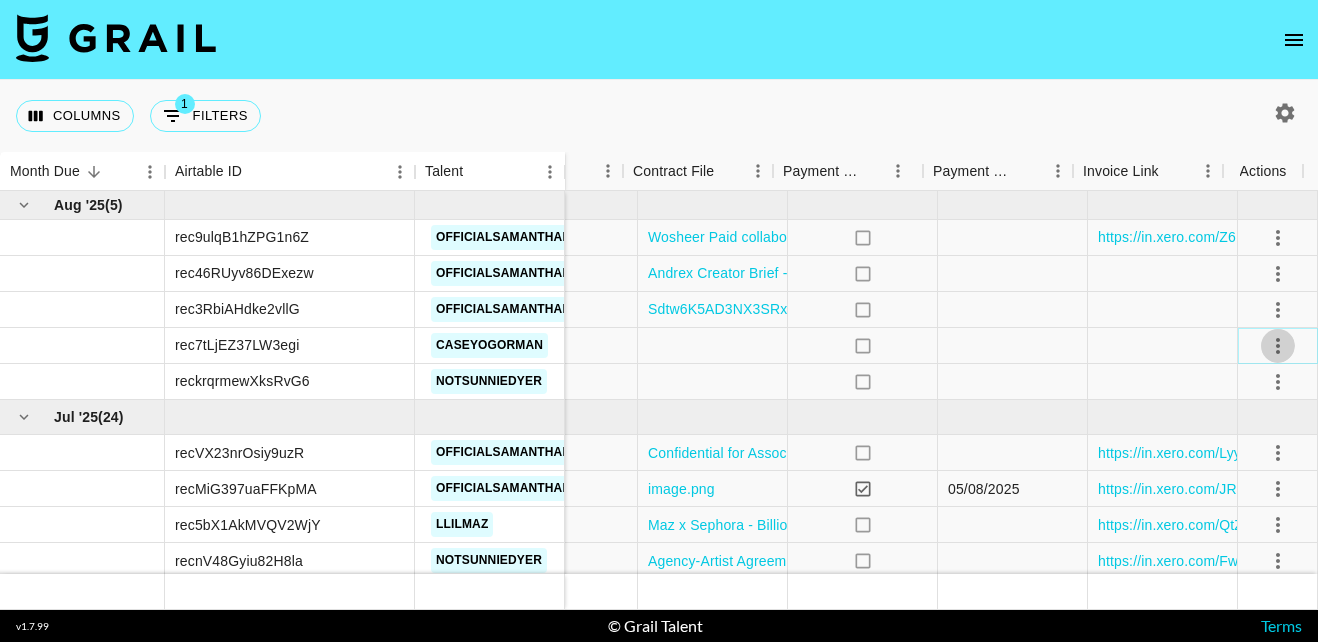 click 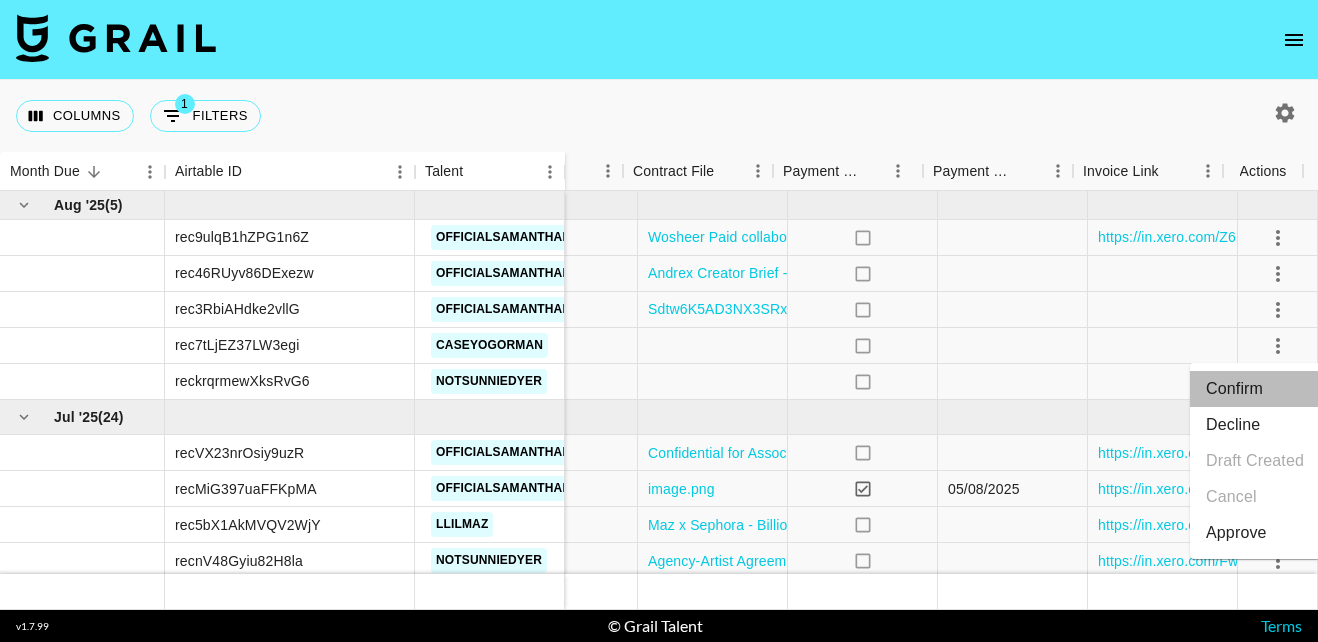 click on "Confirm" at bounding box center (1255, 389) 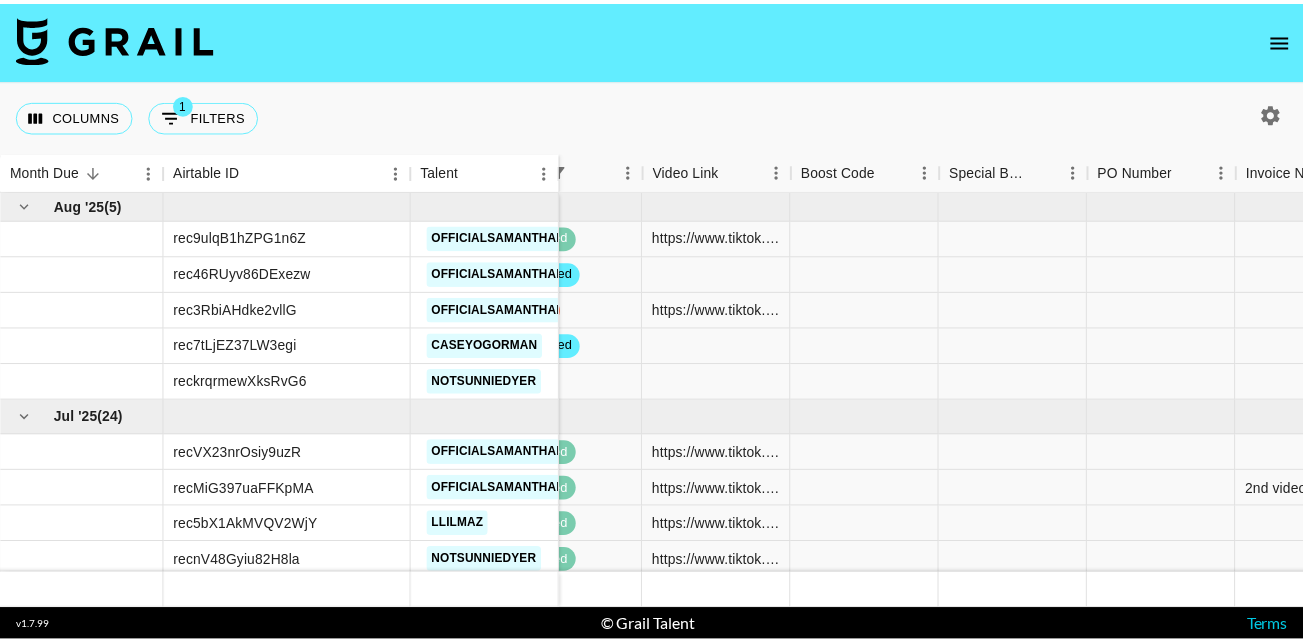 scroll, scrollTop: 0, scrollLeft: 1239, axis: horizontal 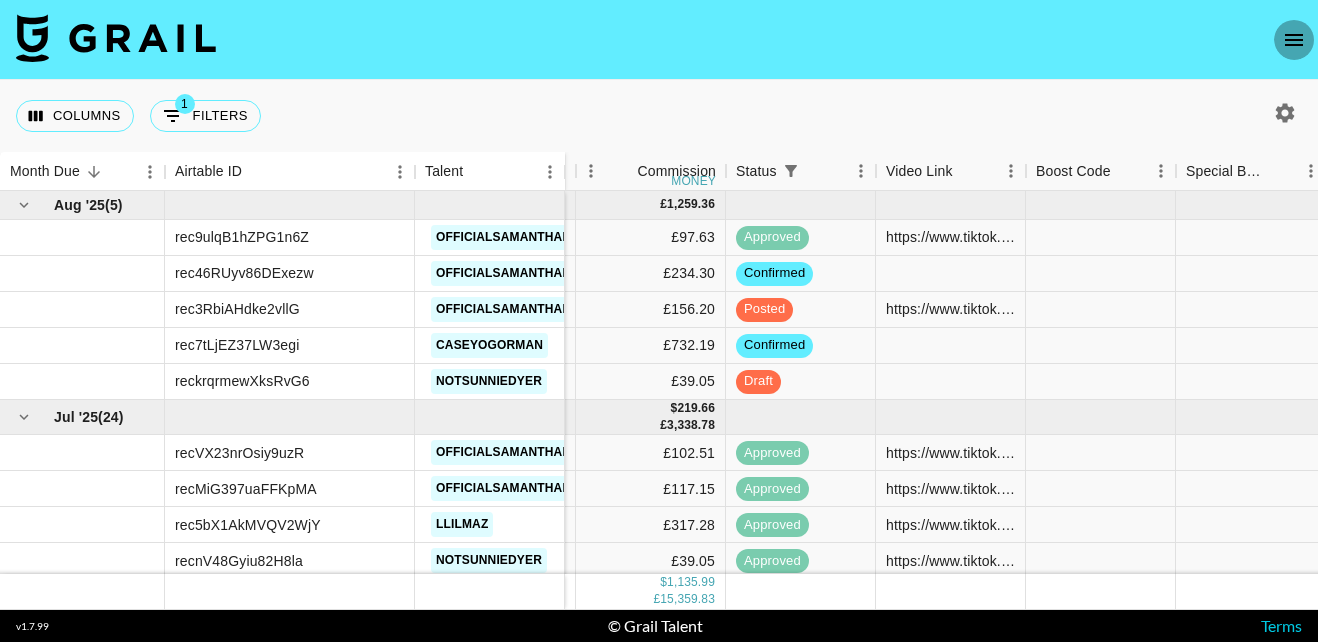 click 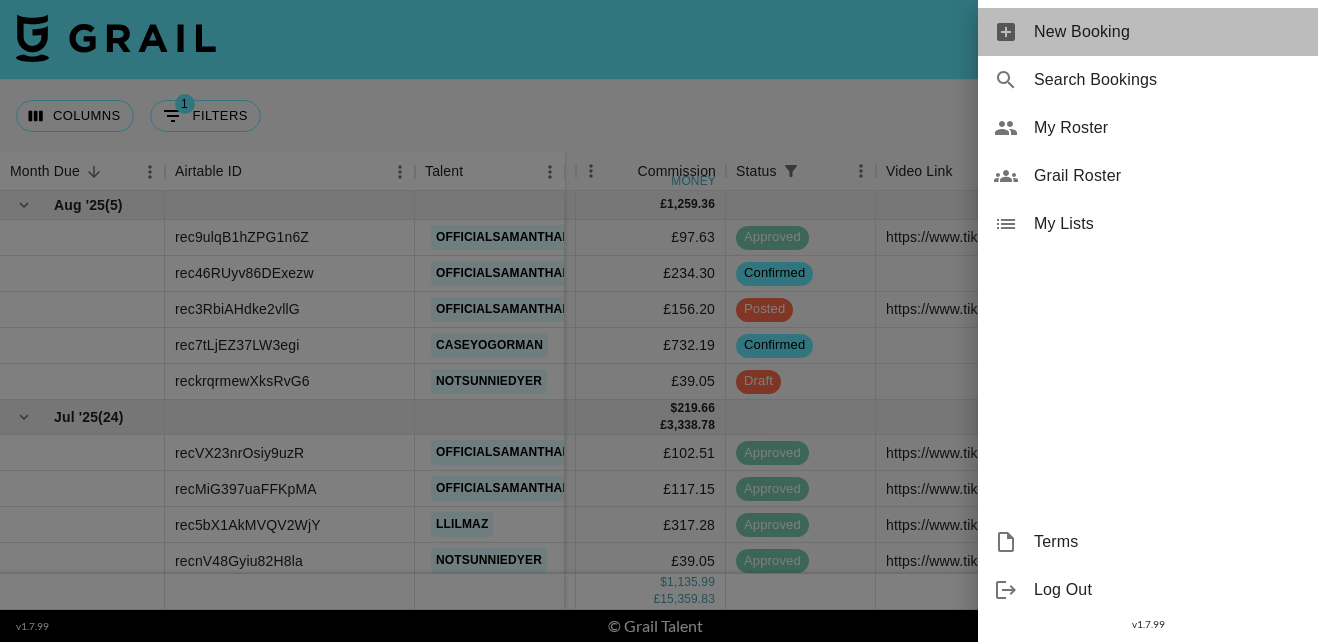 click on "New Booking" at bounding box center [1168, 32] 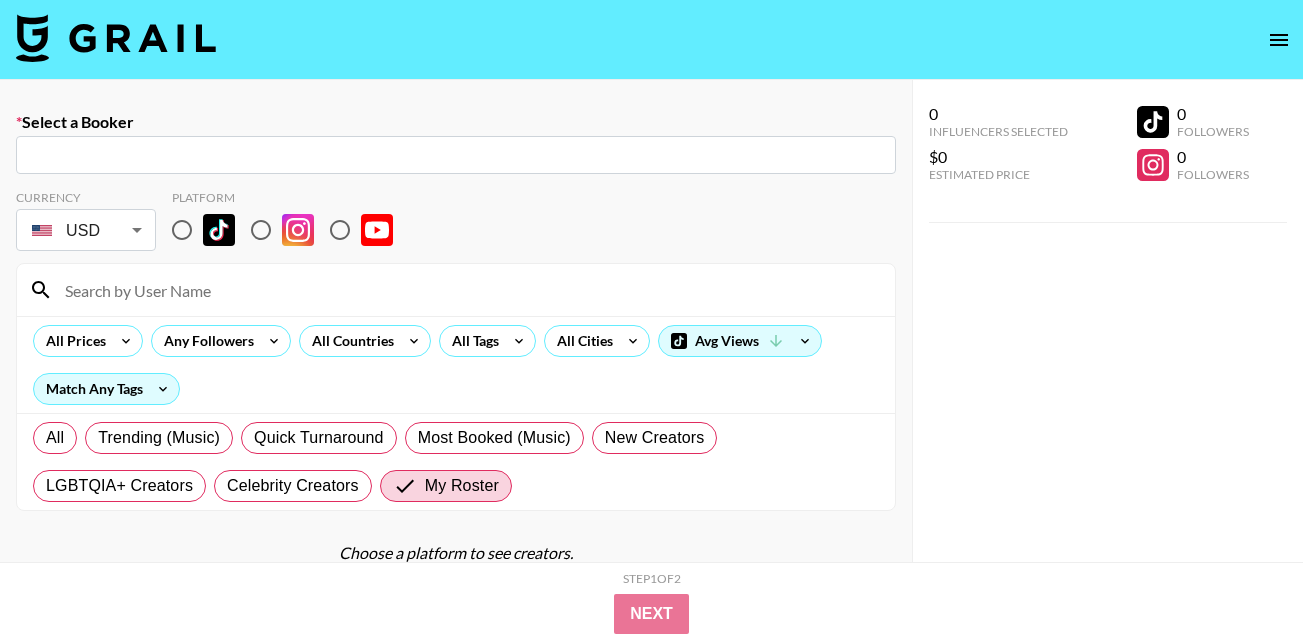 click at bounding box center (456, 155) 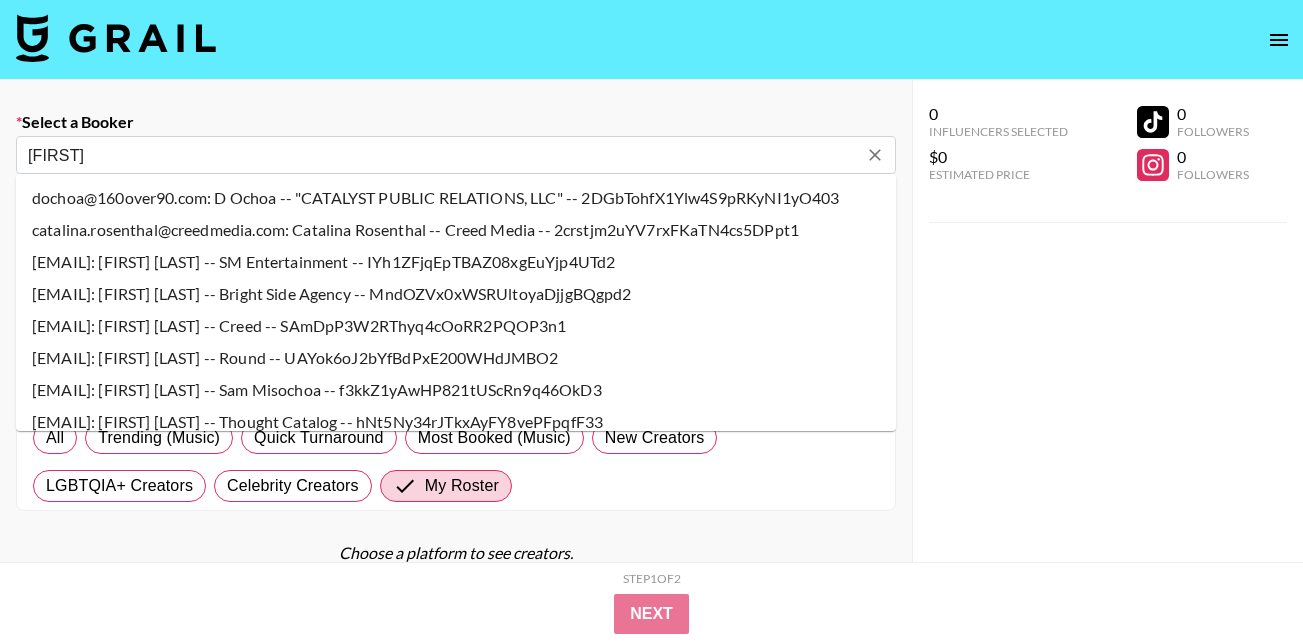 click on "catalina.rosenthal@creedmedia.com: Catalina Rosenthal -- Creed Media -- 2crstjm2uYV7rxFKaTN4cs5DPpt1" at bounding box center [456, 230] 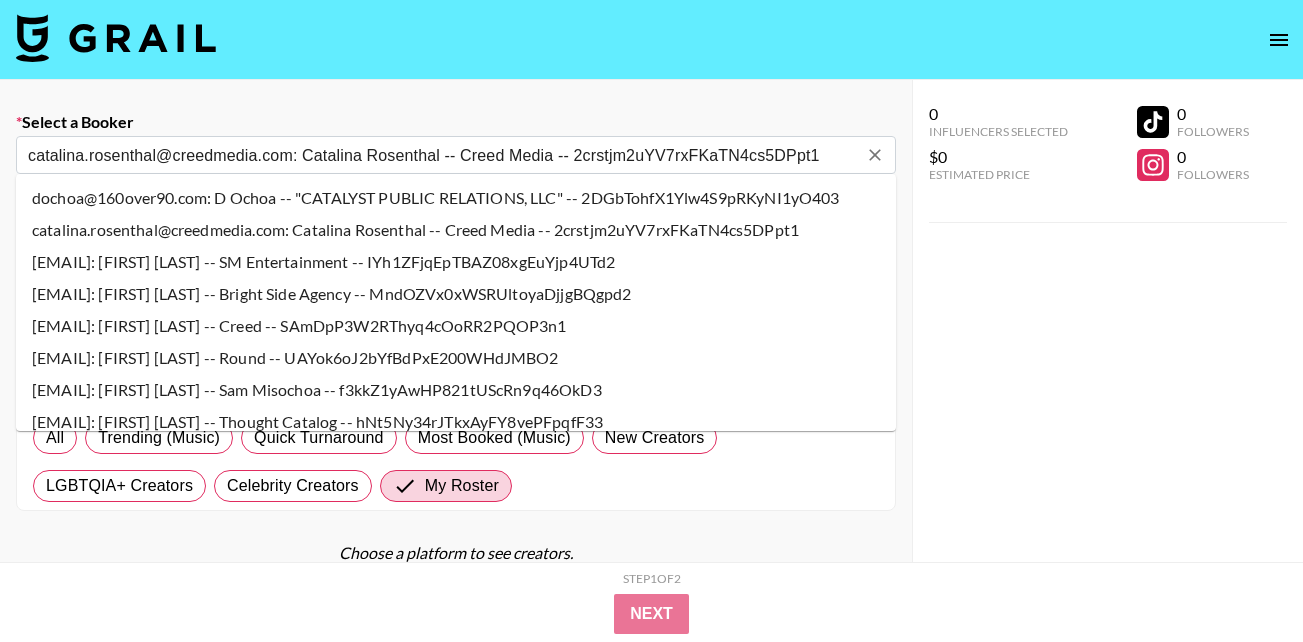 select on "Song" 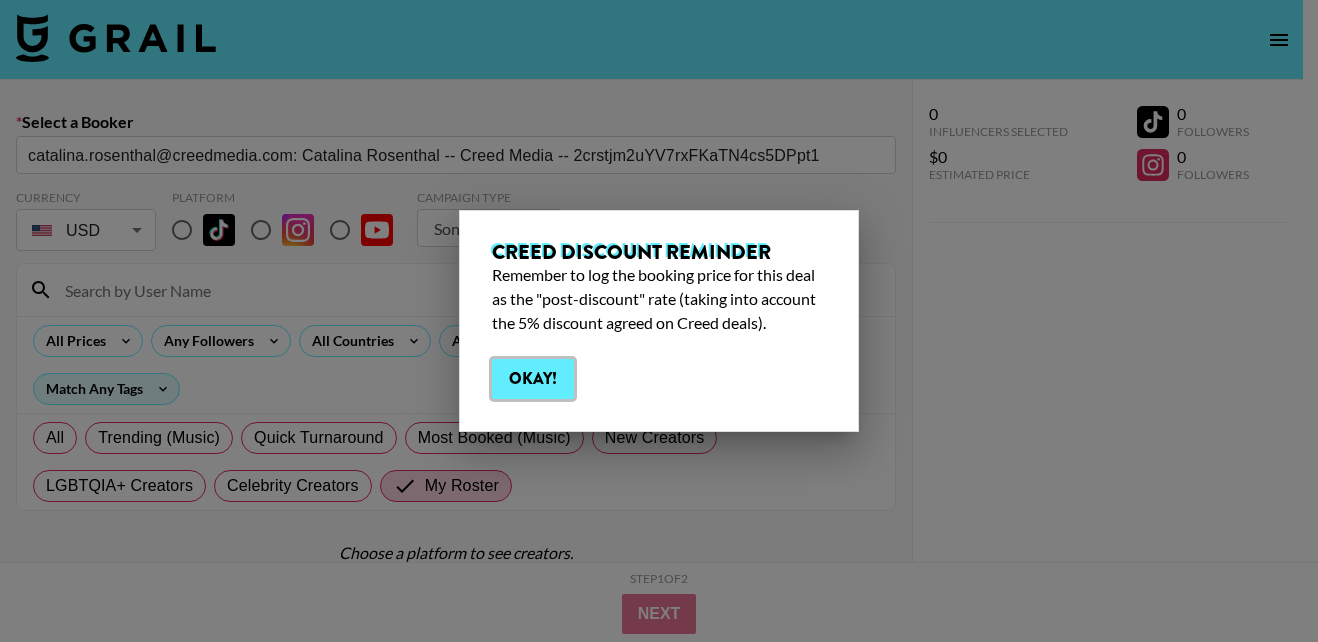 click on "Okay!" at bounding box center [533, 379] 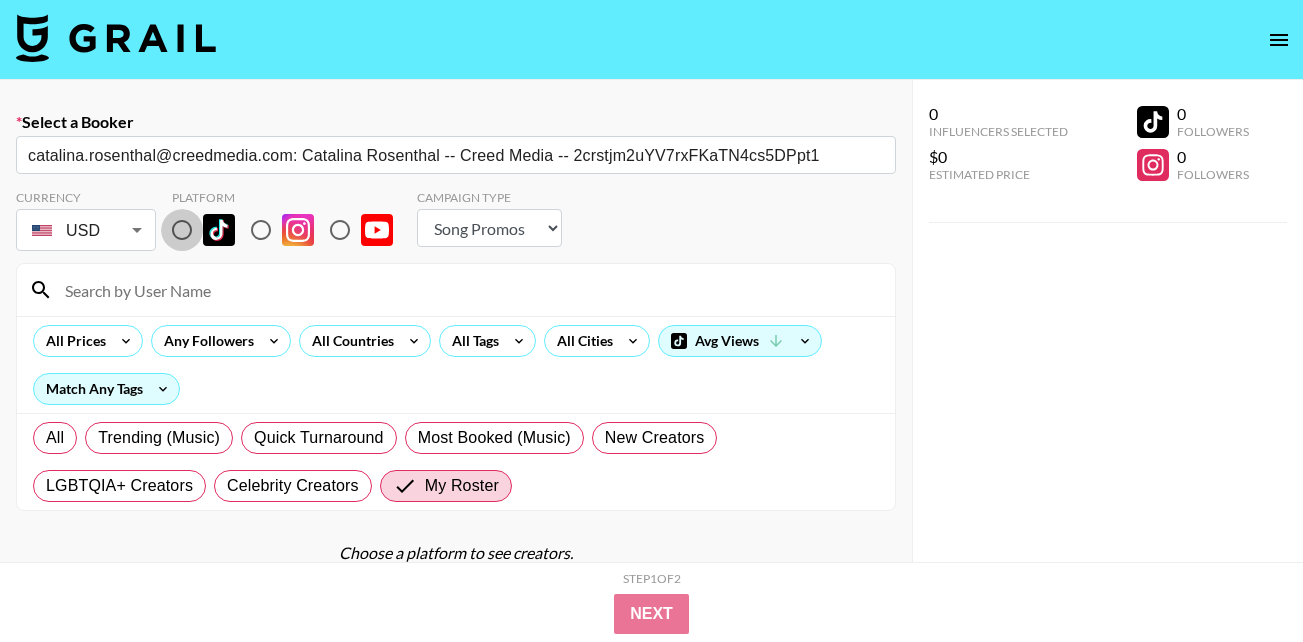 click at bounding box center (182, 230) 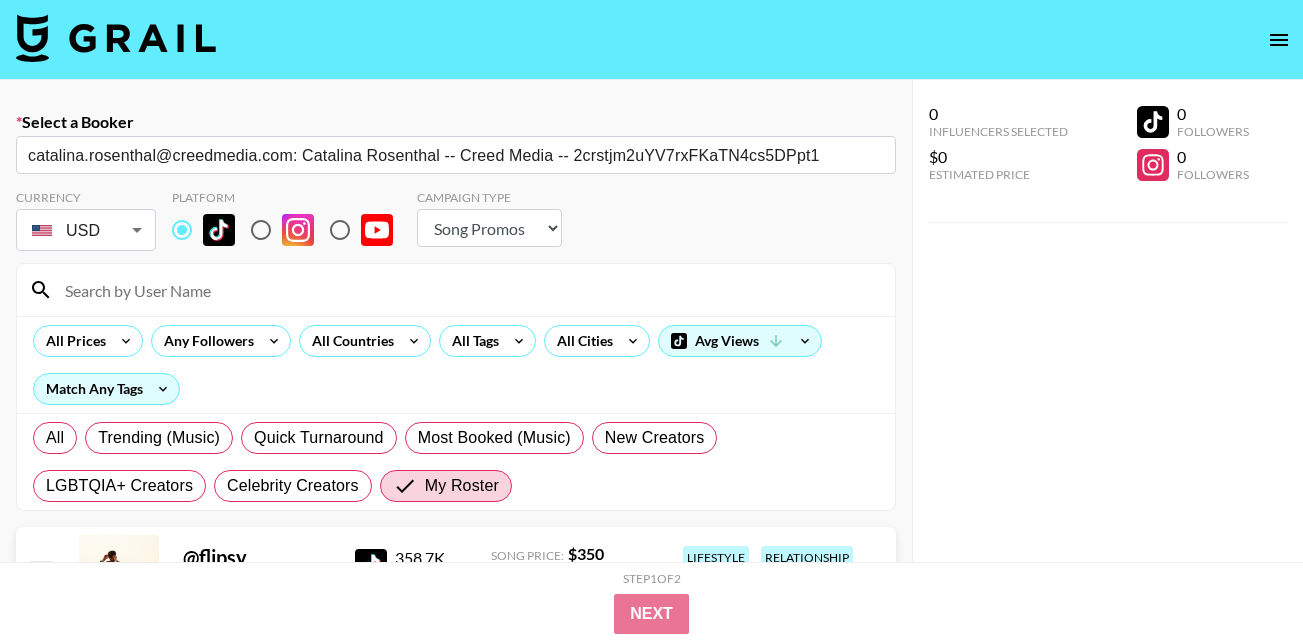 click at bounding box center (468, 290) 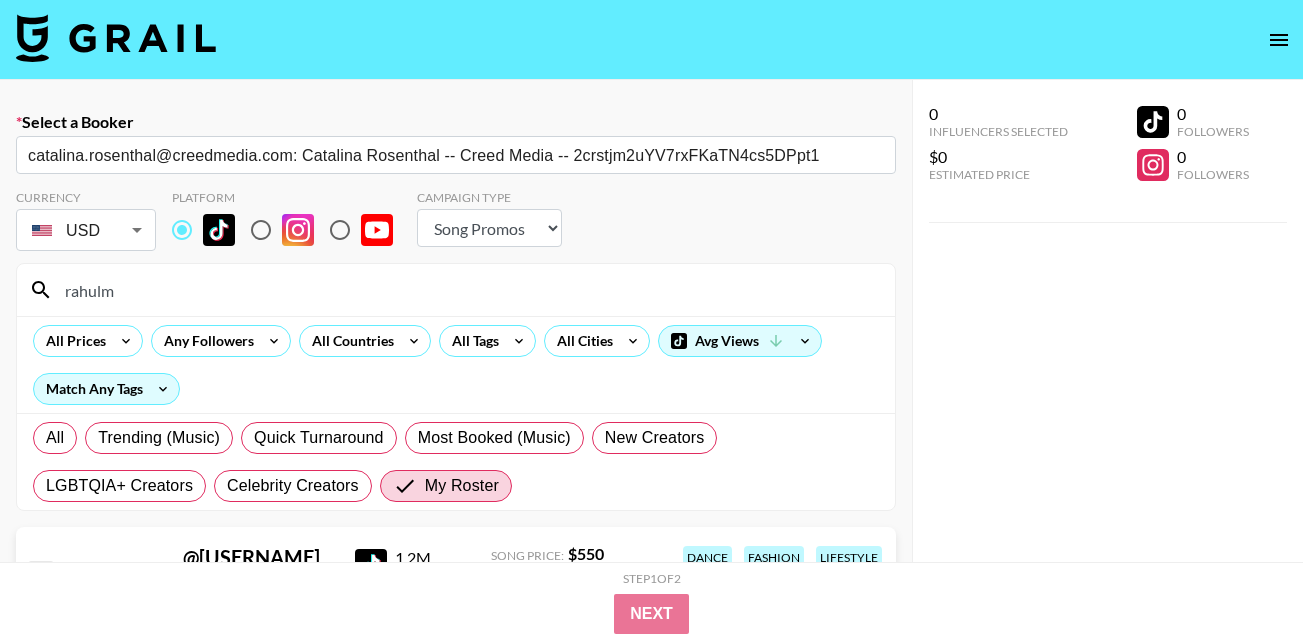 scroll, scrollTop: 142, scrollLeft: 0, axis: vertical 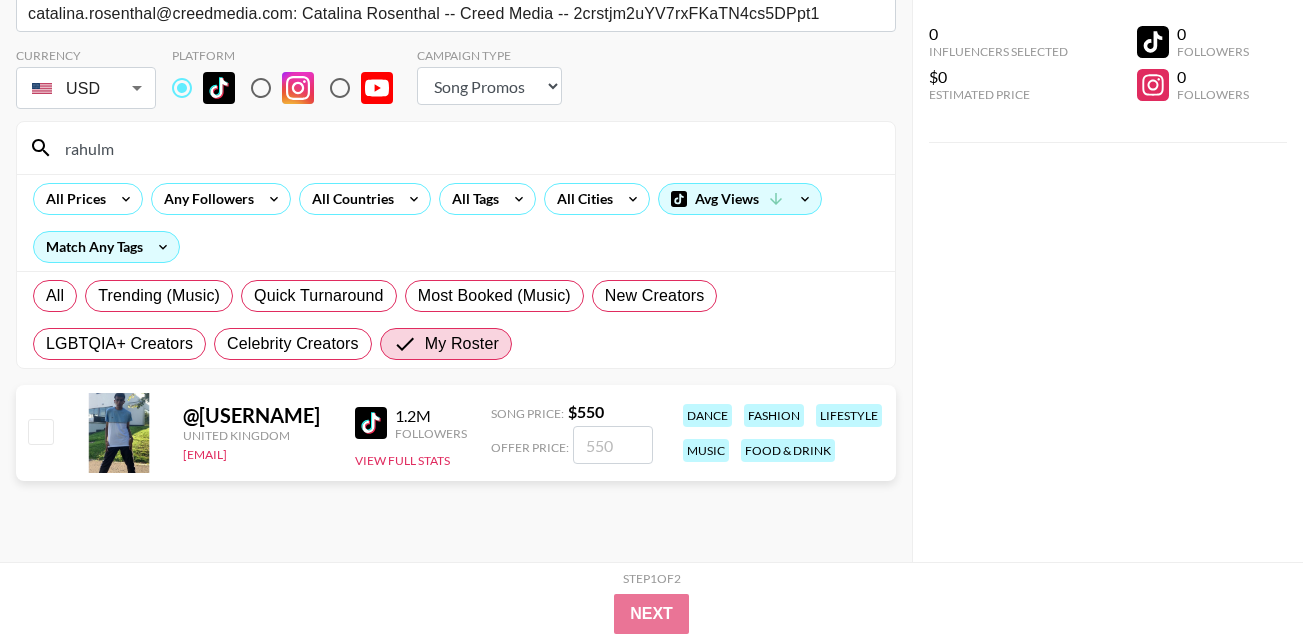 type on "rahulm" 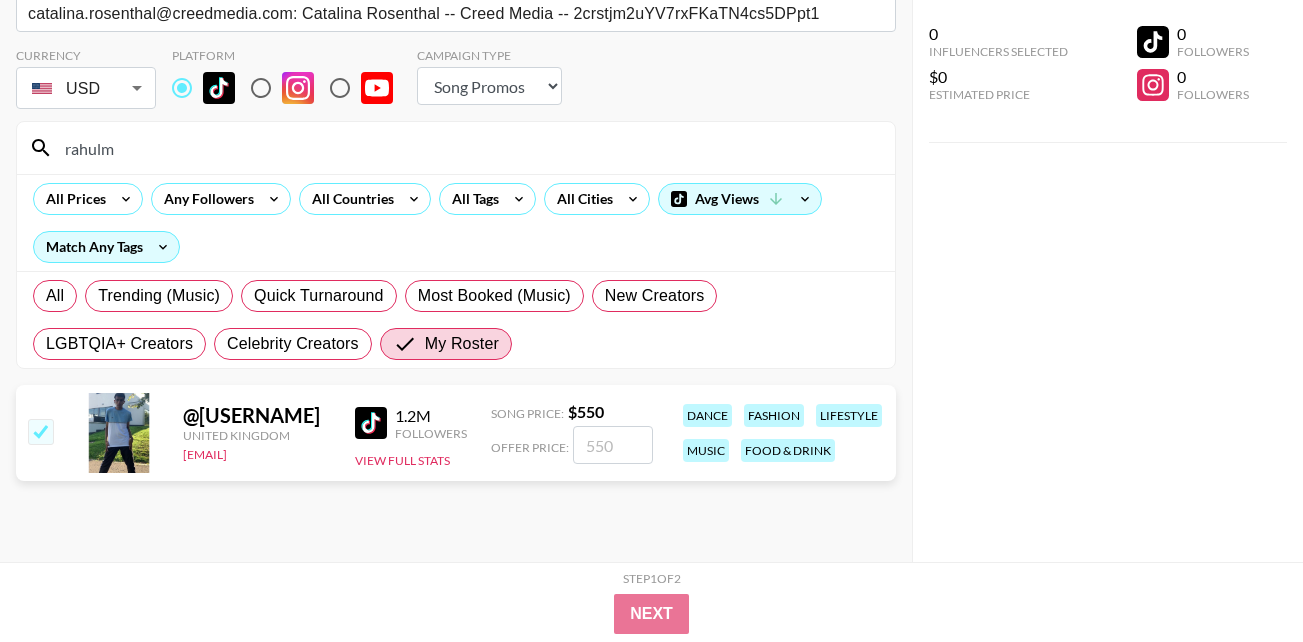 checkbox on "true" 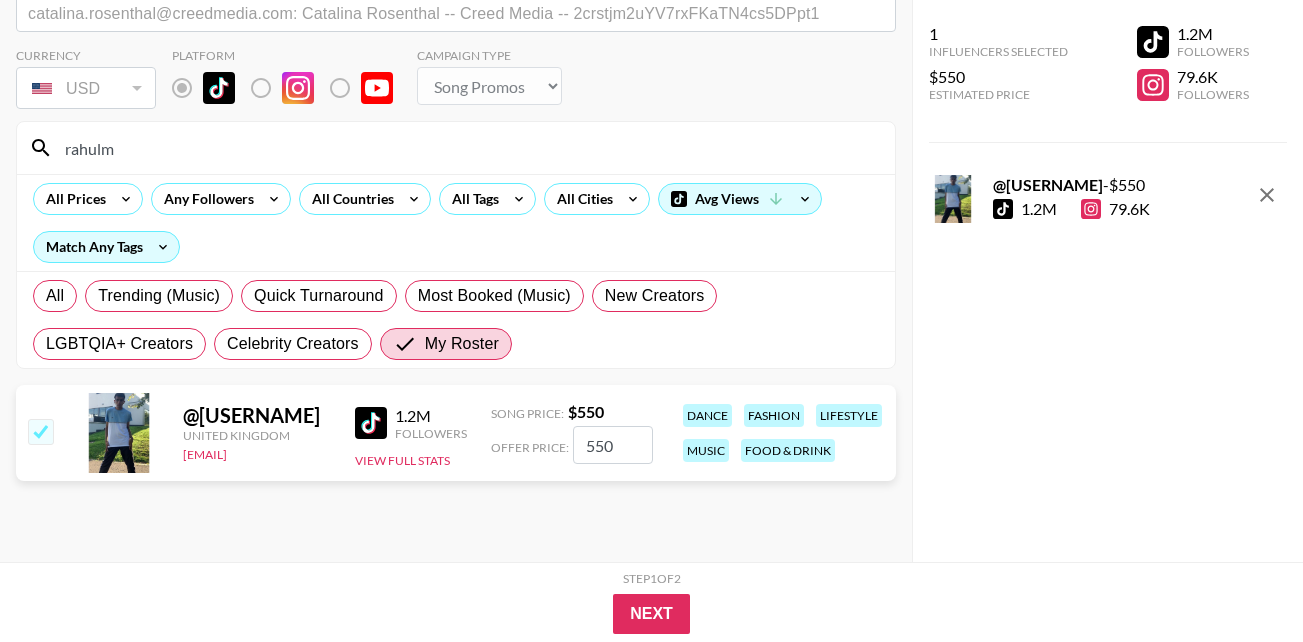 click on "550" at bounding box center [613, 445] 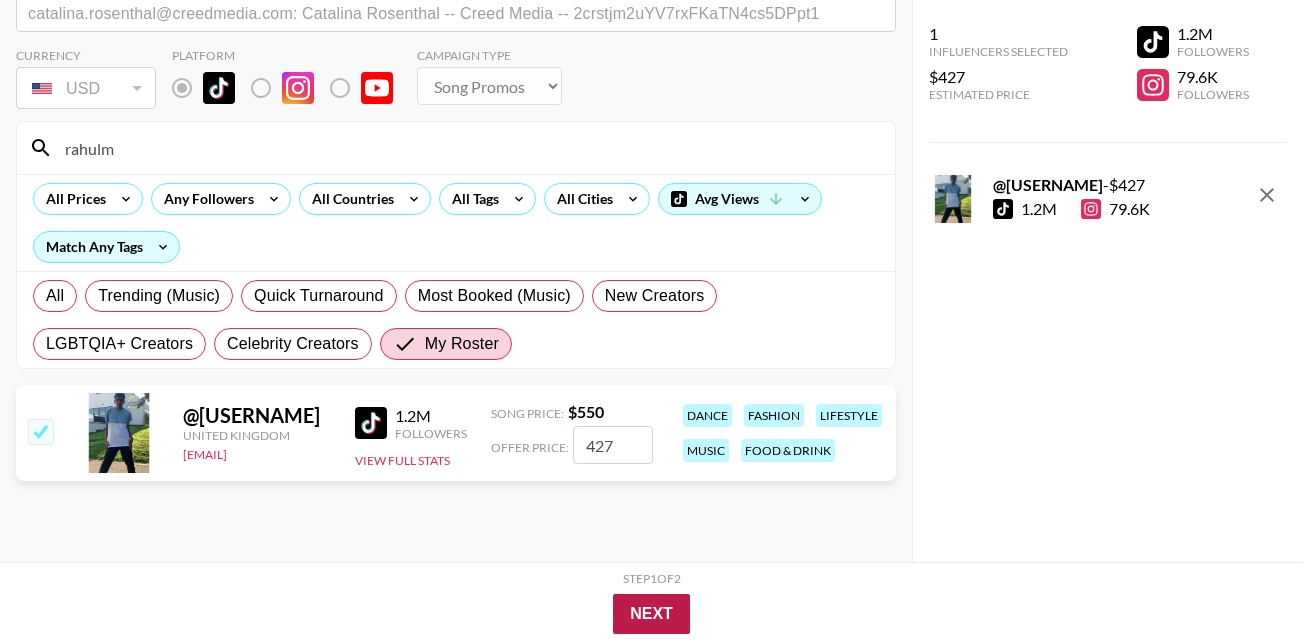 type on "427" 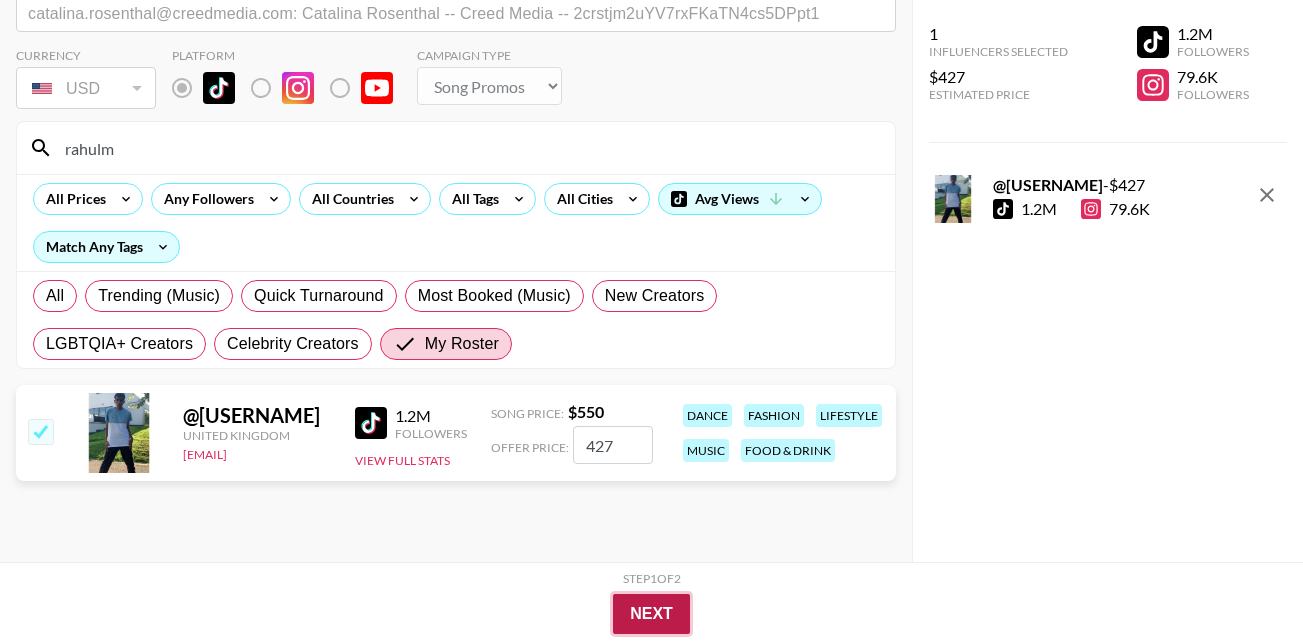 click on "Next" at bounding box center [651, 614] 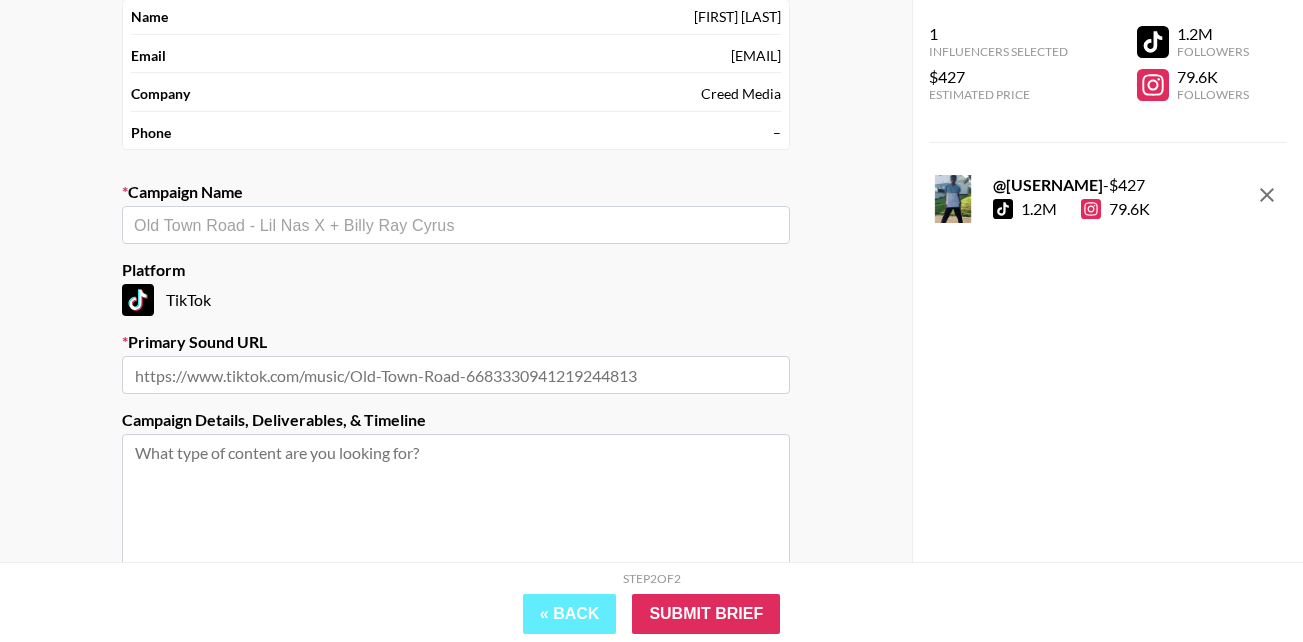 click at bounding box center (456, 225) 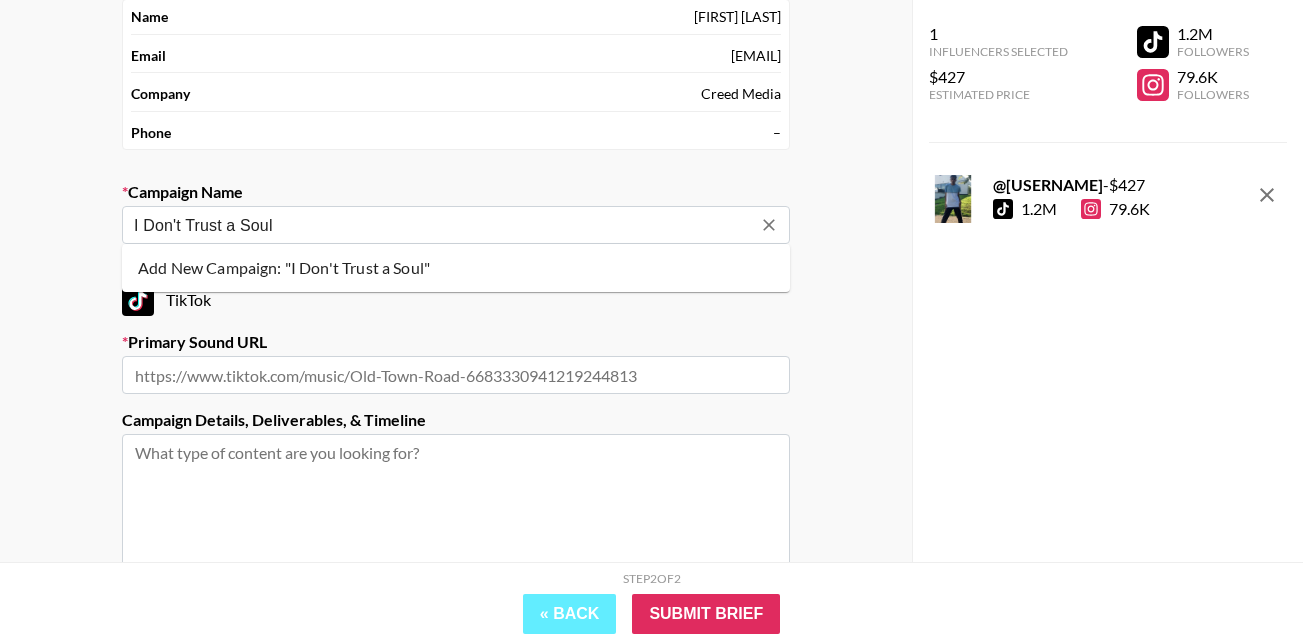 click on "Add New Campaign: "I Don't Trust a Soul"" at bounding box center (456, 268) 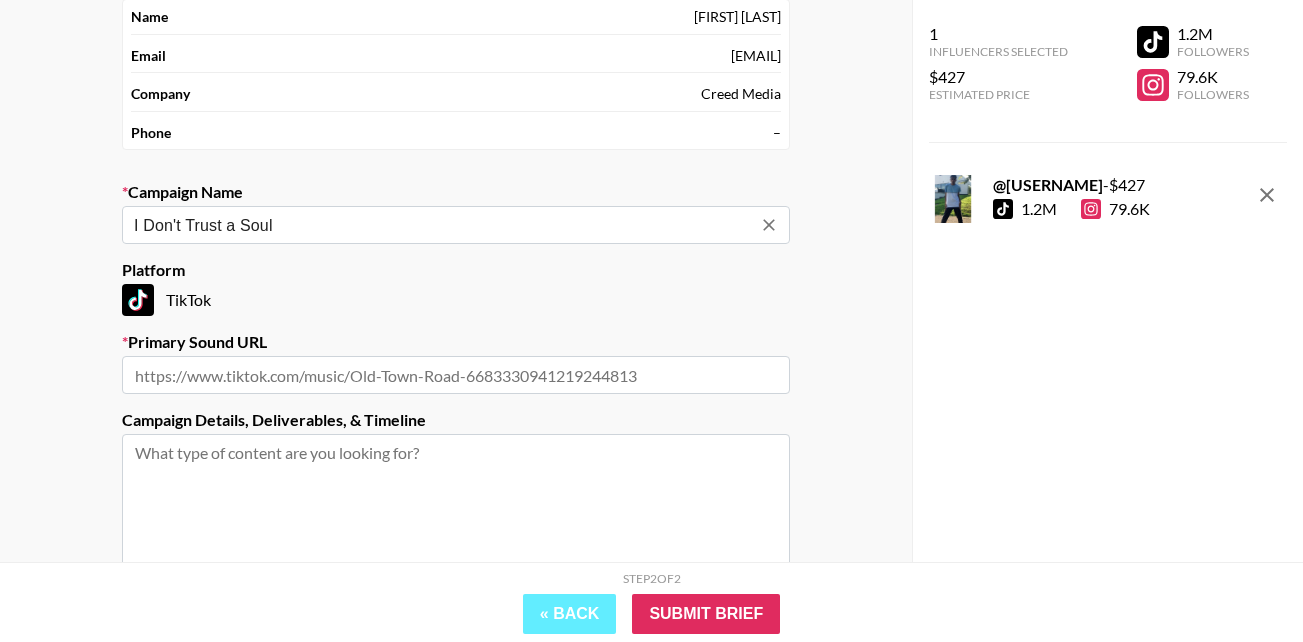 type on "I Don't Trust a Soul" 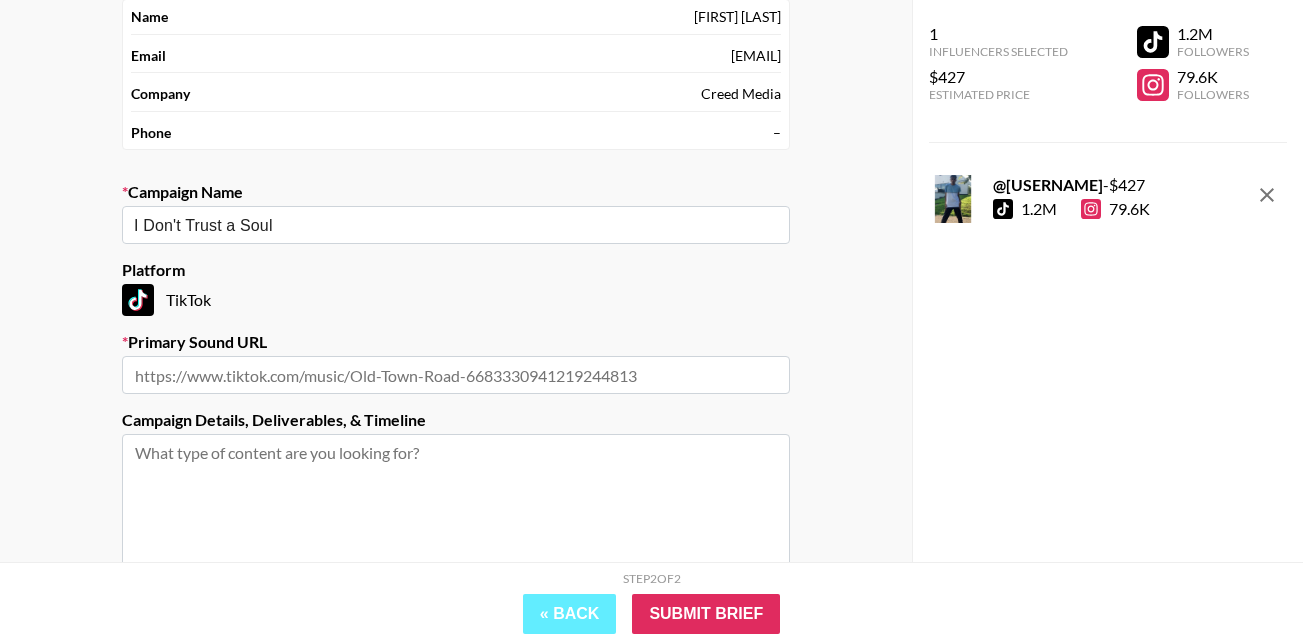 click at bounding box center [456, 375] 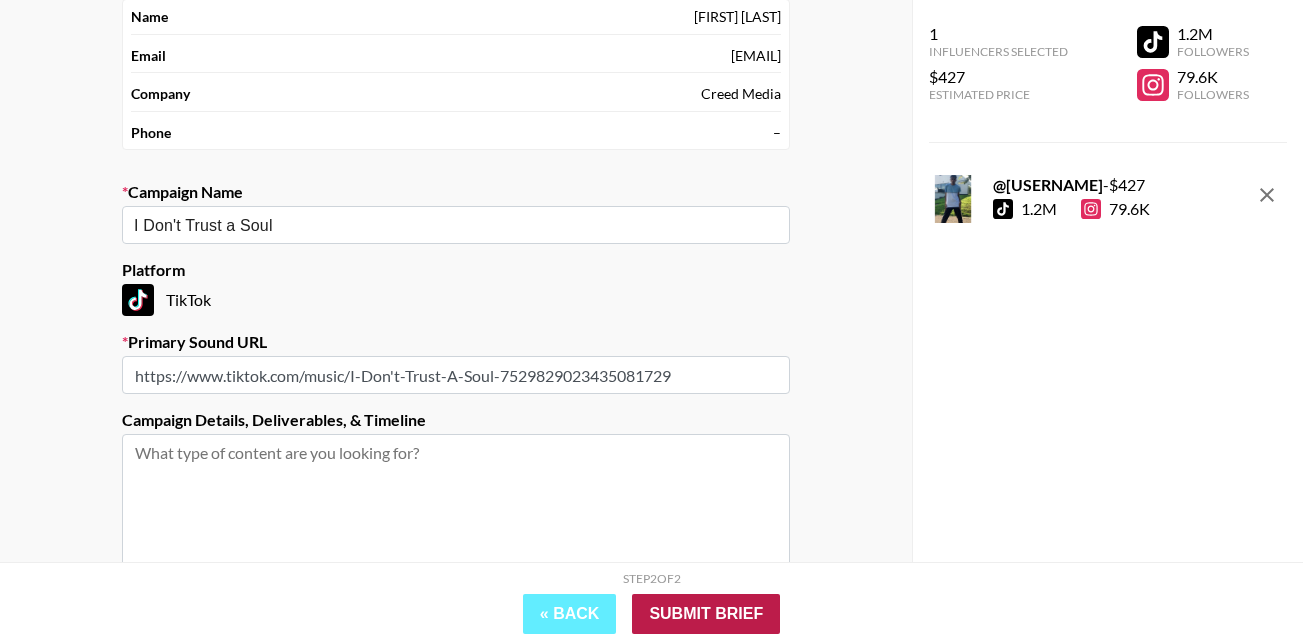 type on "https://www.tiktok.com/music/I-Don't-Trust-A-Soul-7529829023435081729" 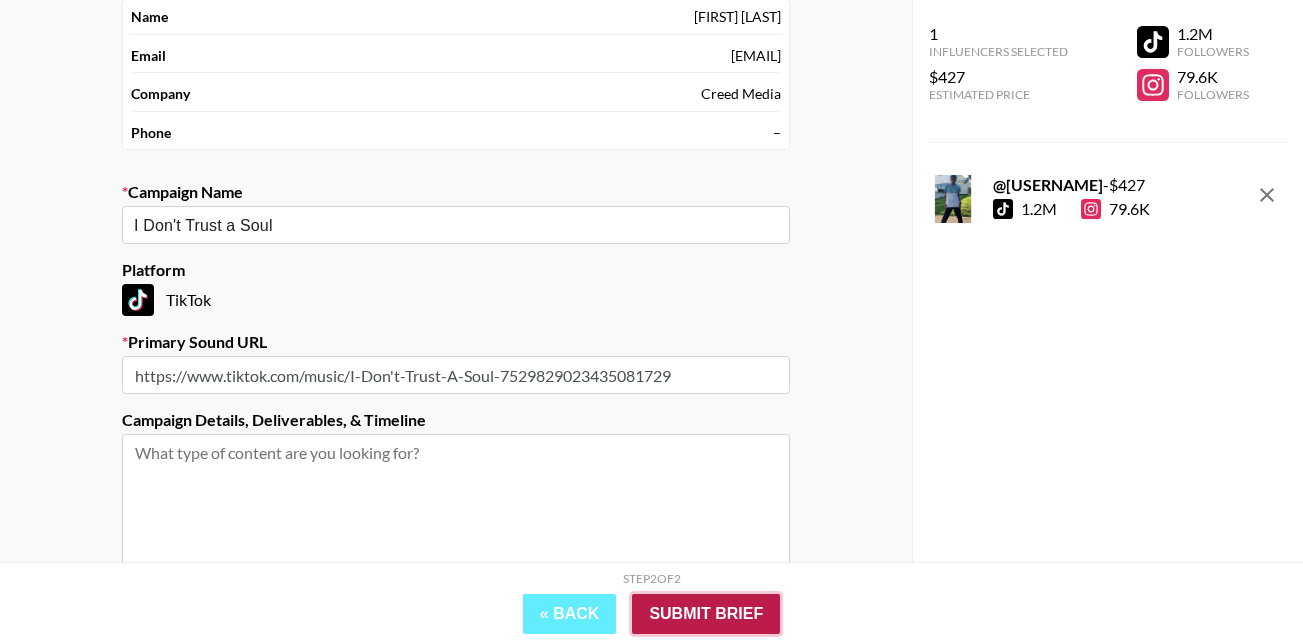 click on "Submit Brief" at bounding box center (706, 614) 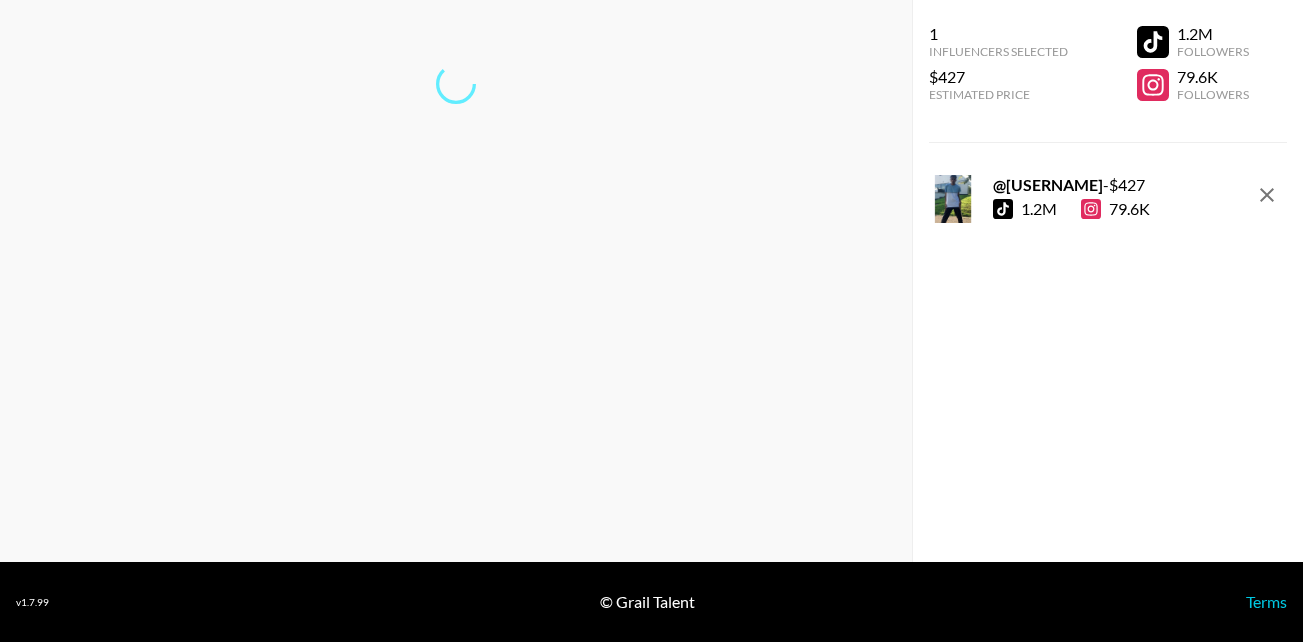 scroll, scrollTop: 80, scrollLeft: 0, axis: vertical 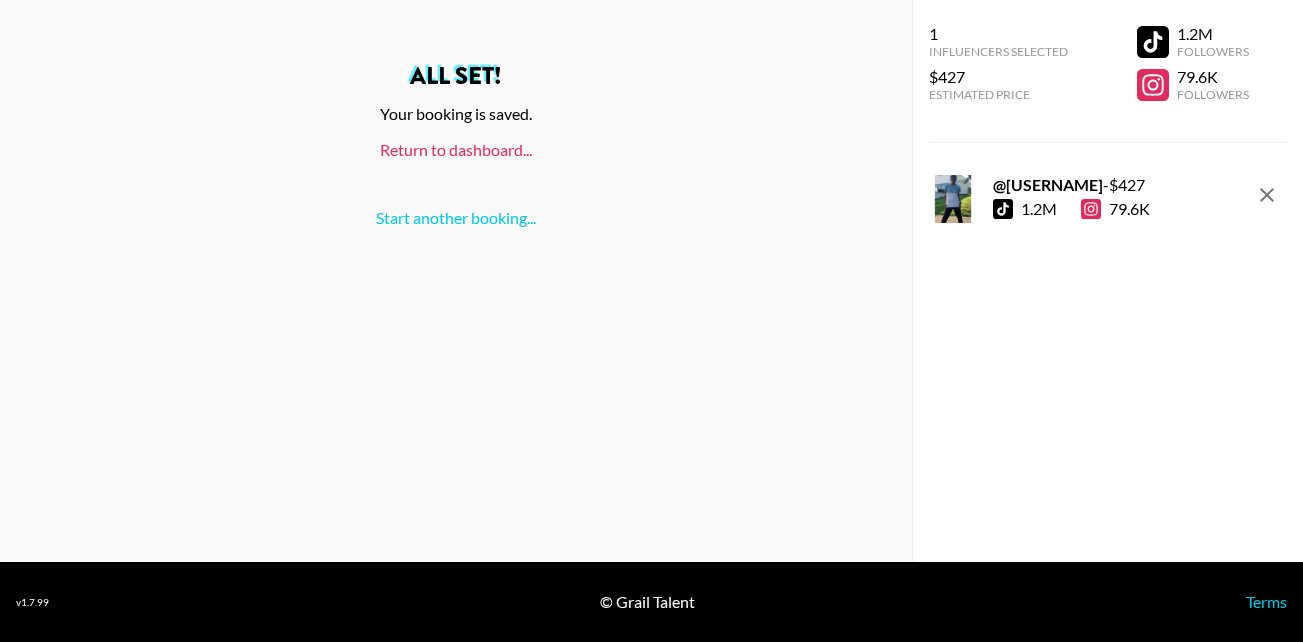 click on "Return to dashboard..." at bounding box center [456, 149] 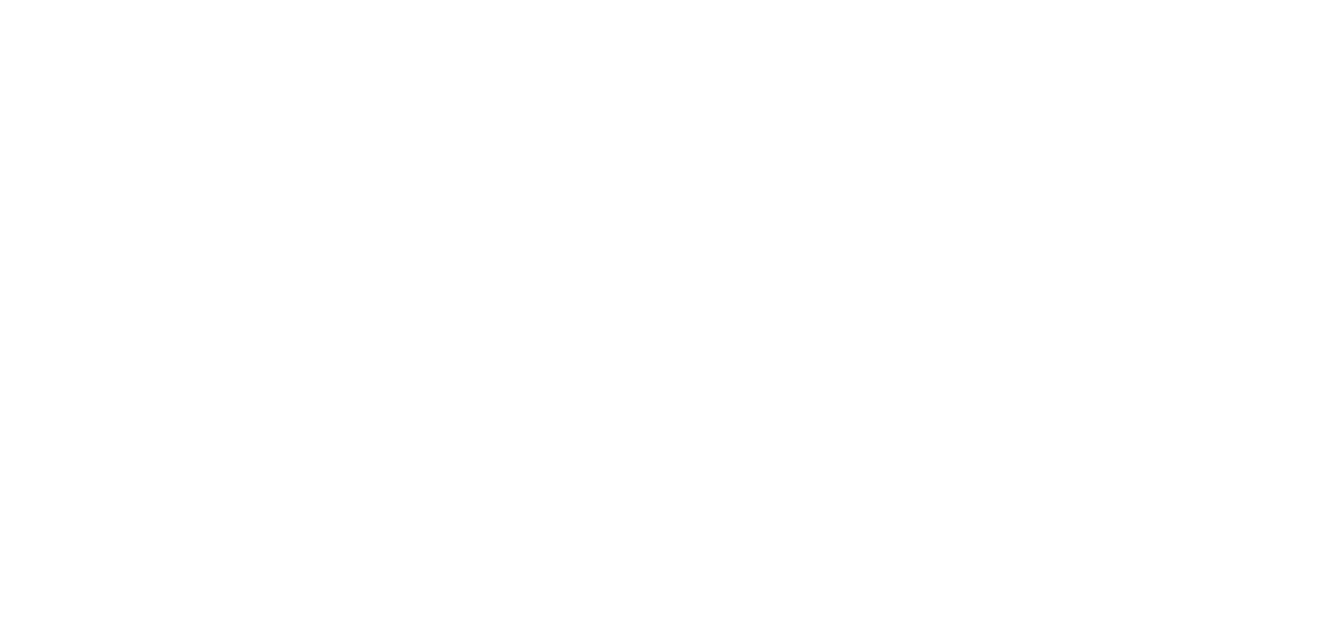 scroll, scrollTop: 0, scrollLeft: 0, axis: both 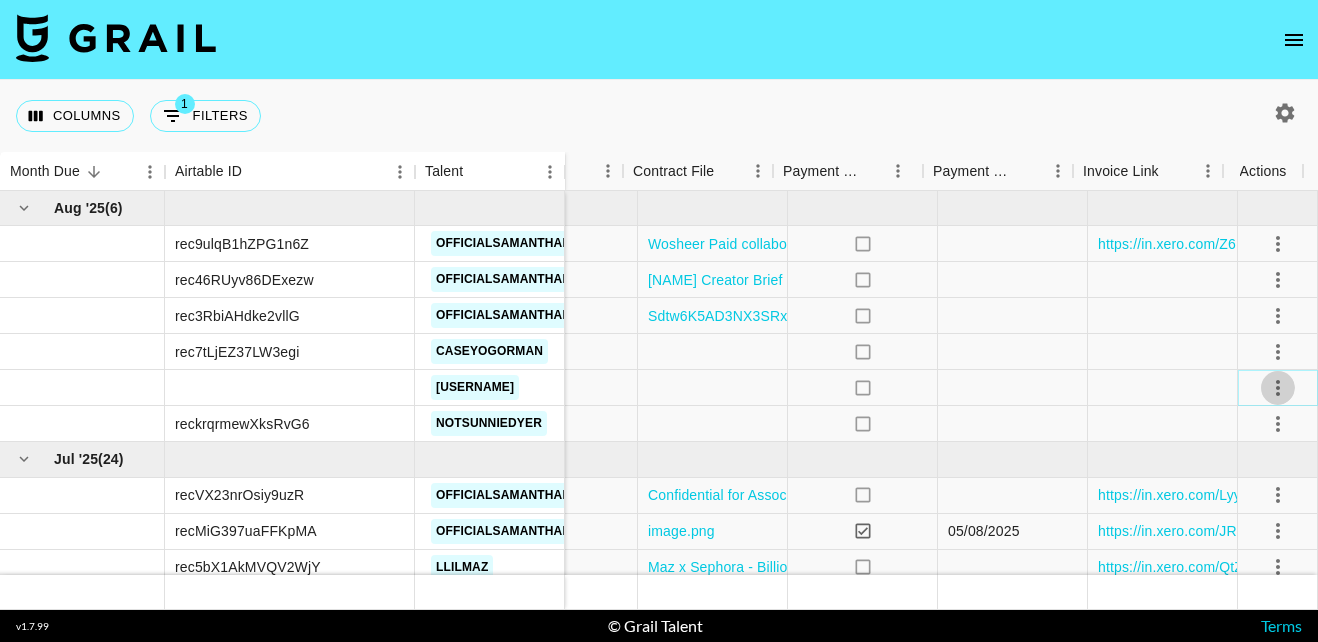 click 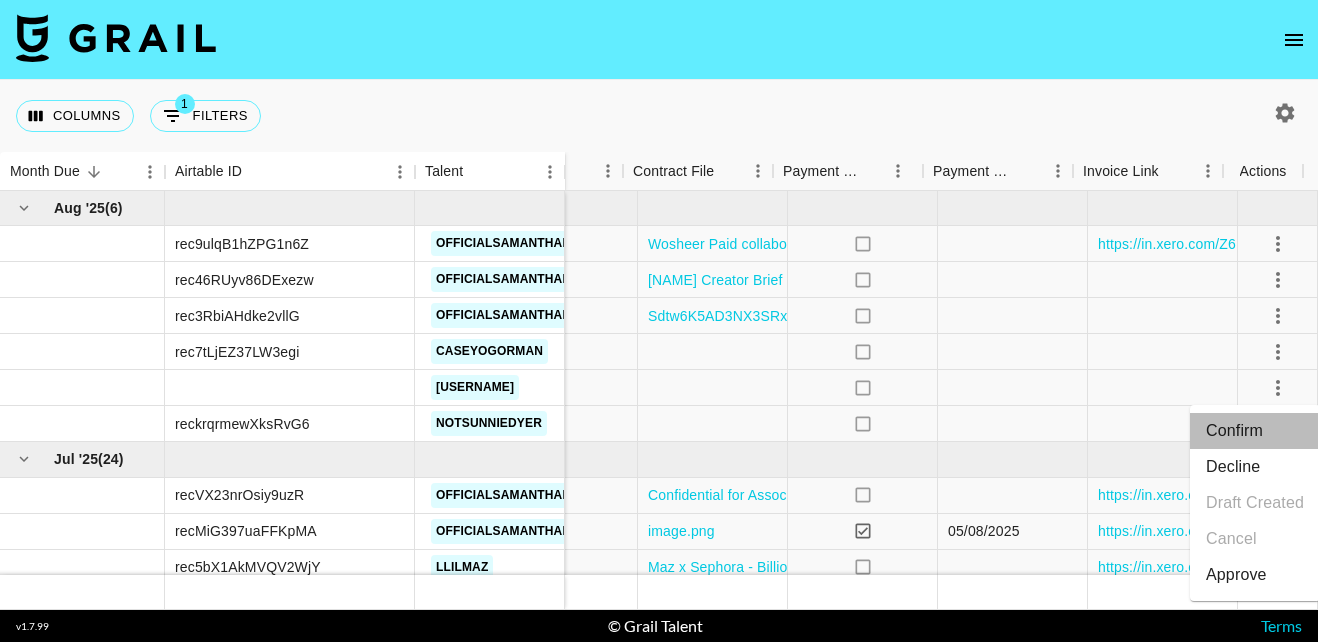 click on "Confirm" at bounding box center (1255, 431) 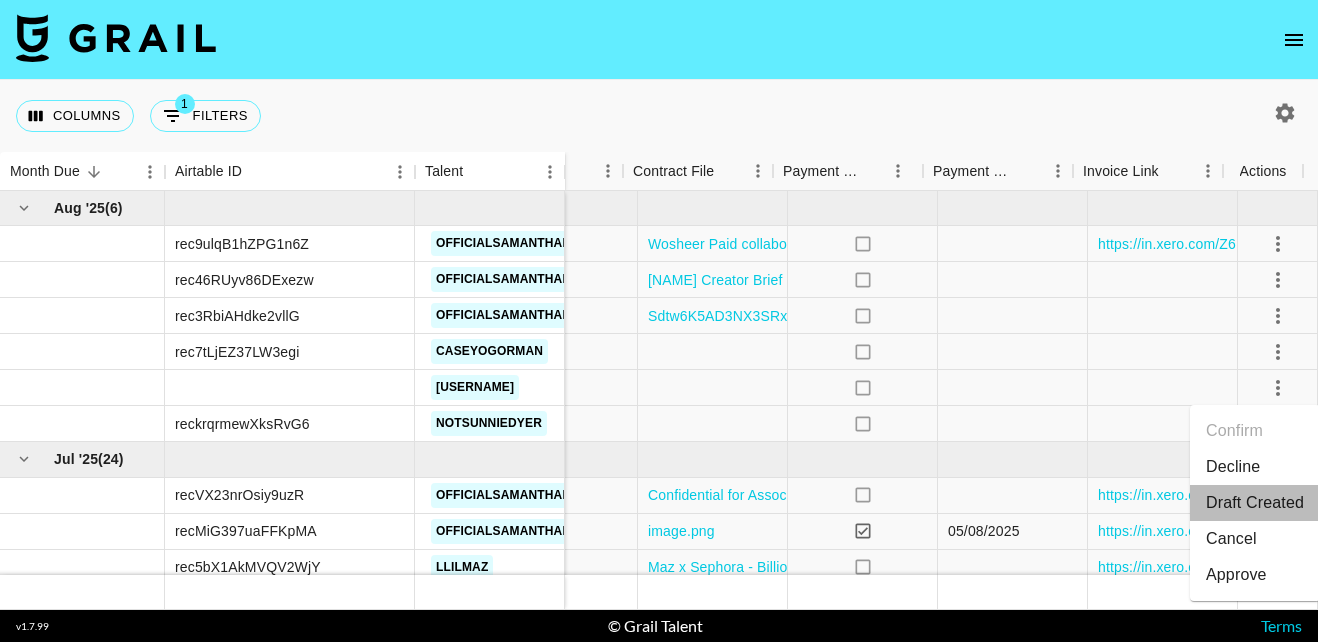 click on "Draft Created" at bounding box center (1255, 503) 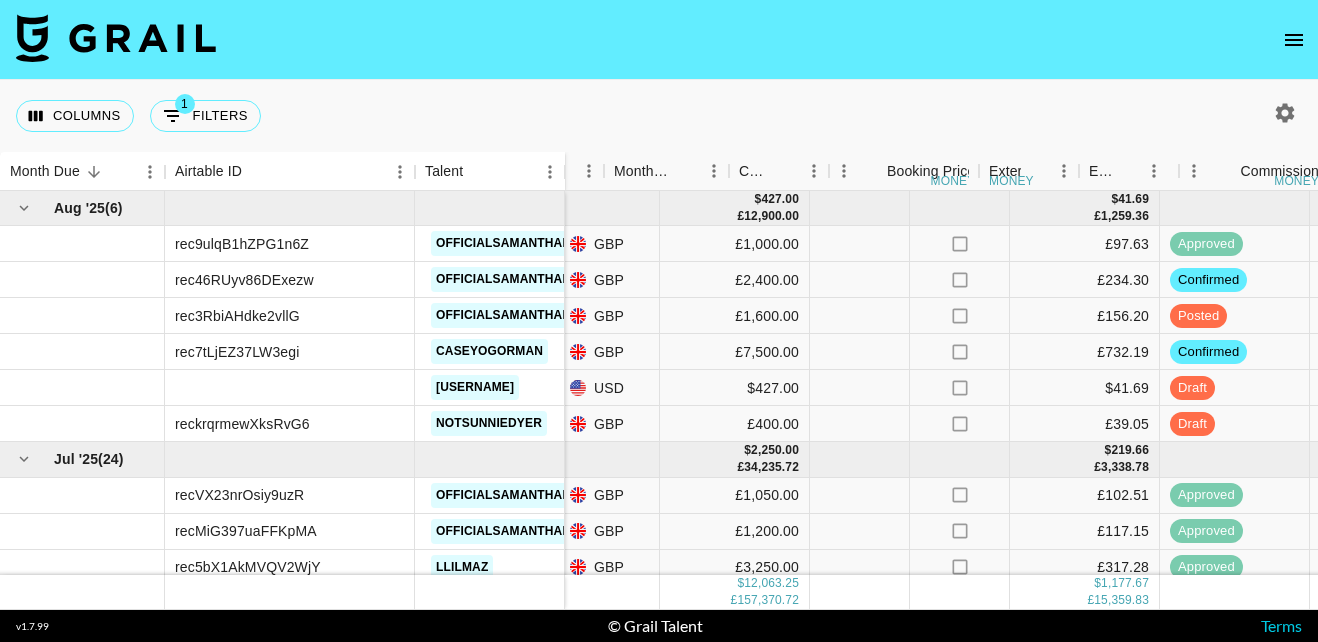 scroll, scrollTop: 0, scrollLeft: 636, axis: horizontal 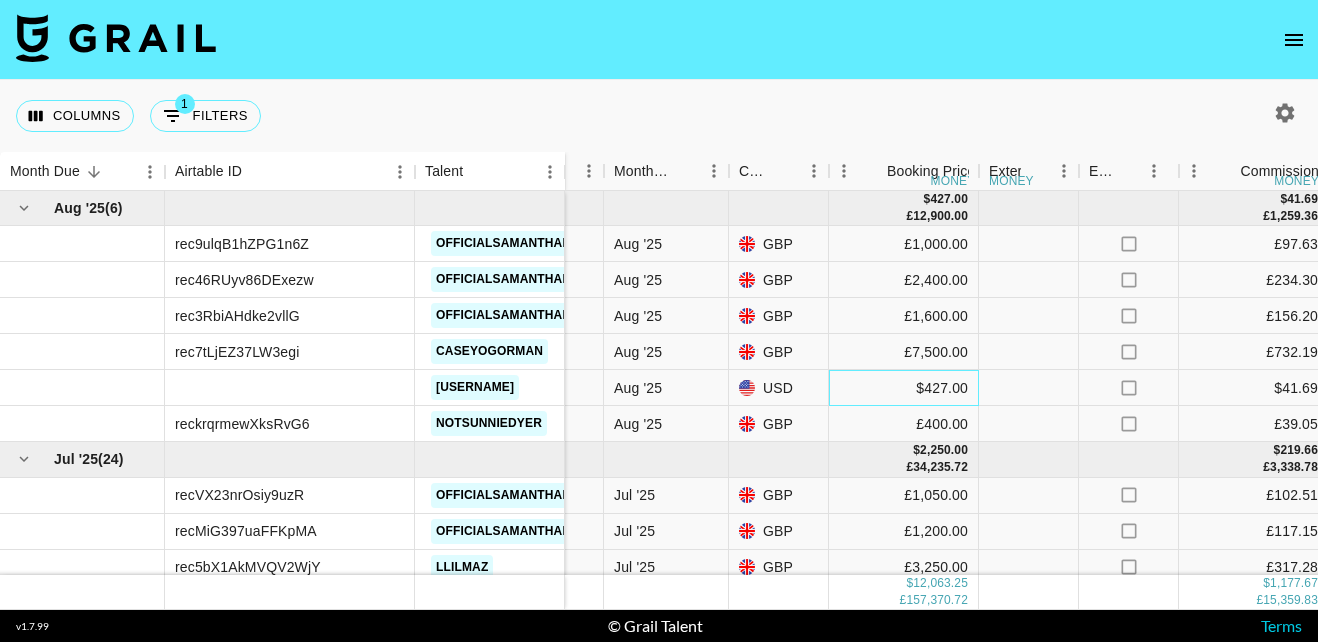 click on "$427.00" at bounding box center [904, 388] 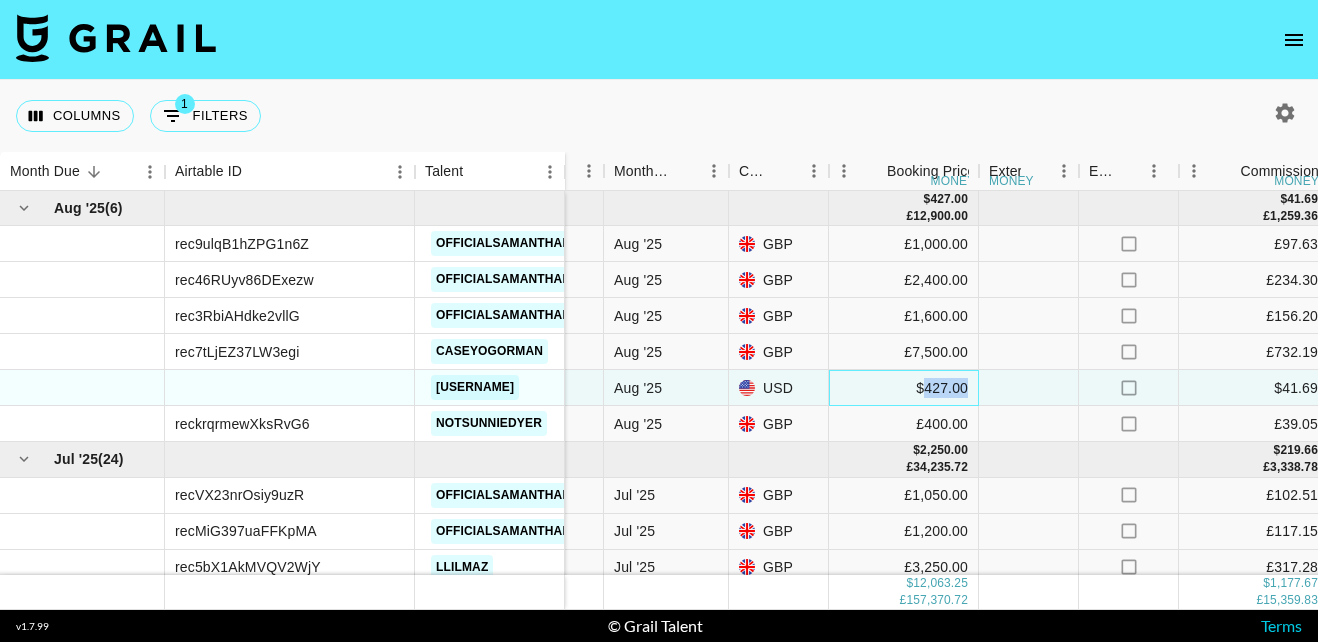 click on "$427.00" at bounding box center (904, 388) 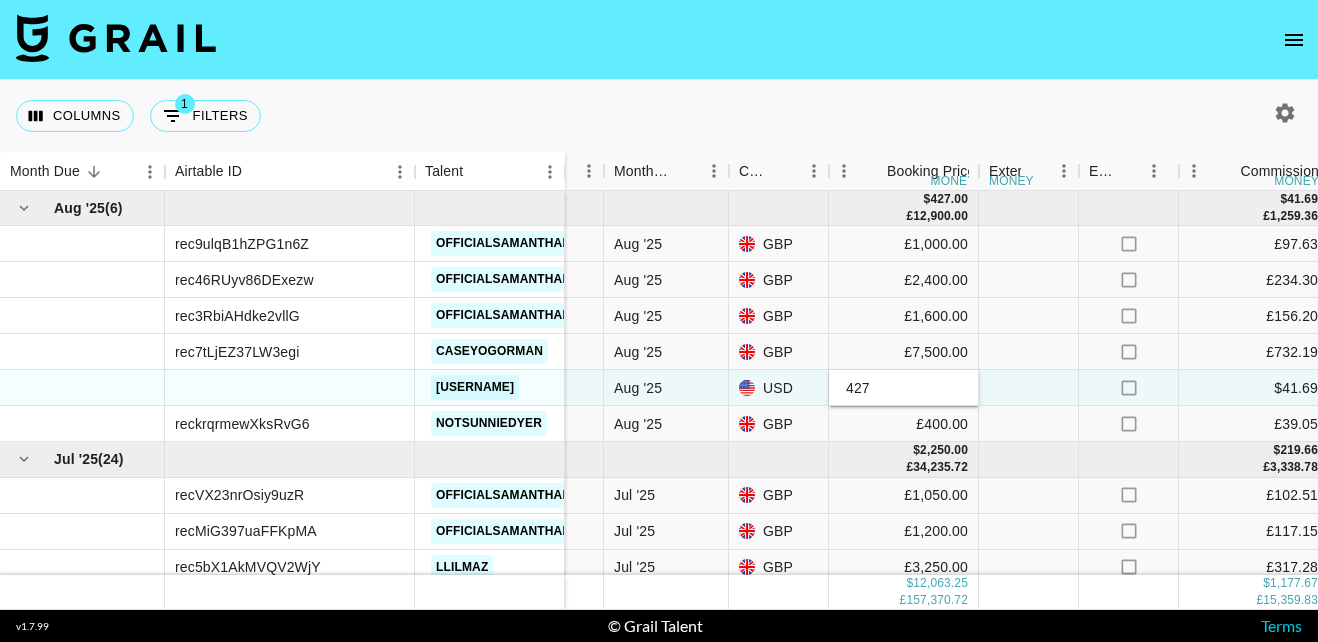 drag, startPoint x: 940, startPoint y: 386, endPoint x: 845, endPoint y: 390, distance: 95.084175 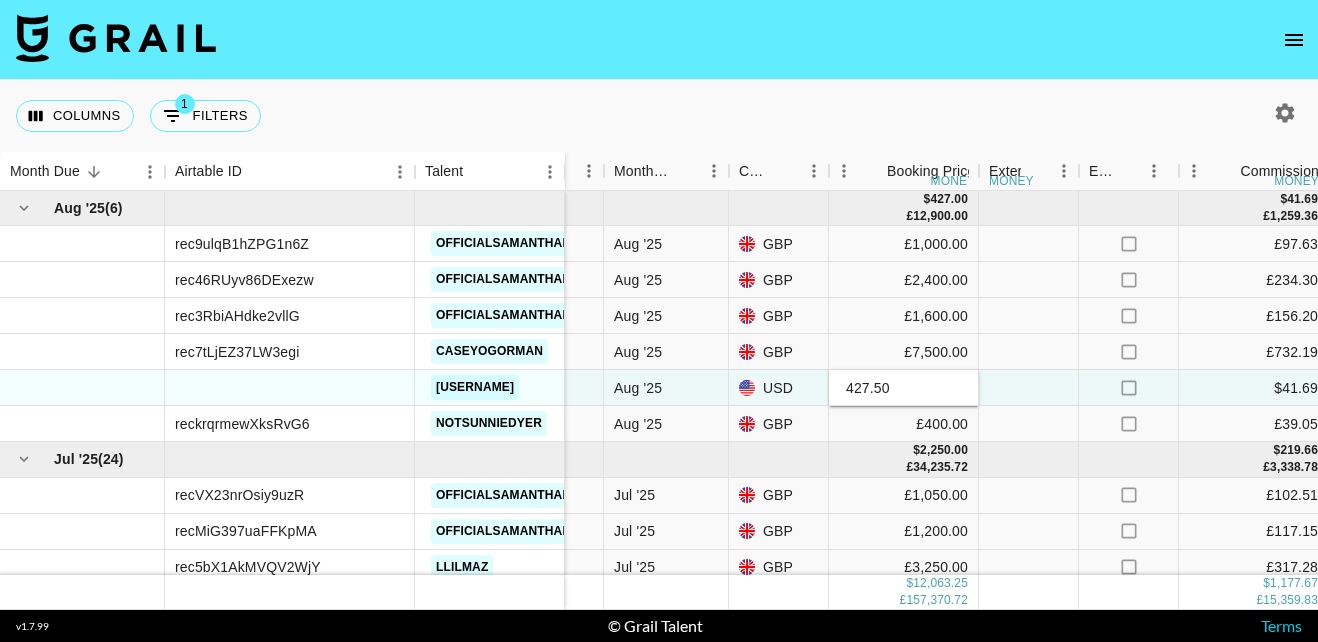 type on "427.50" 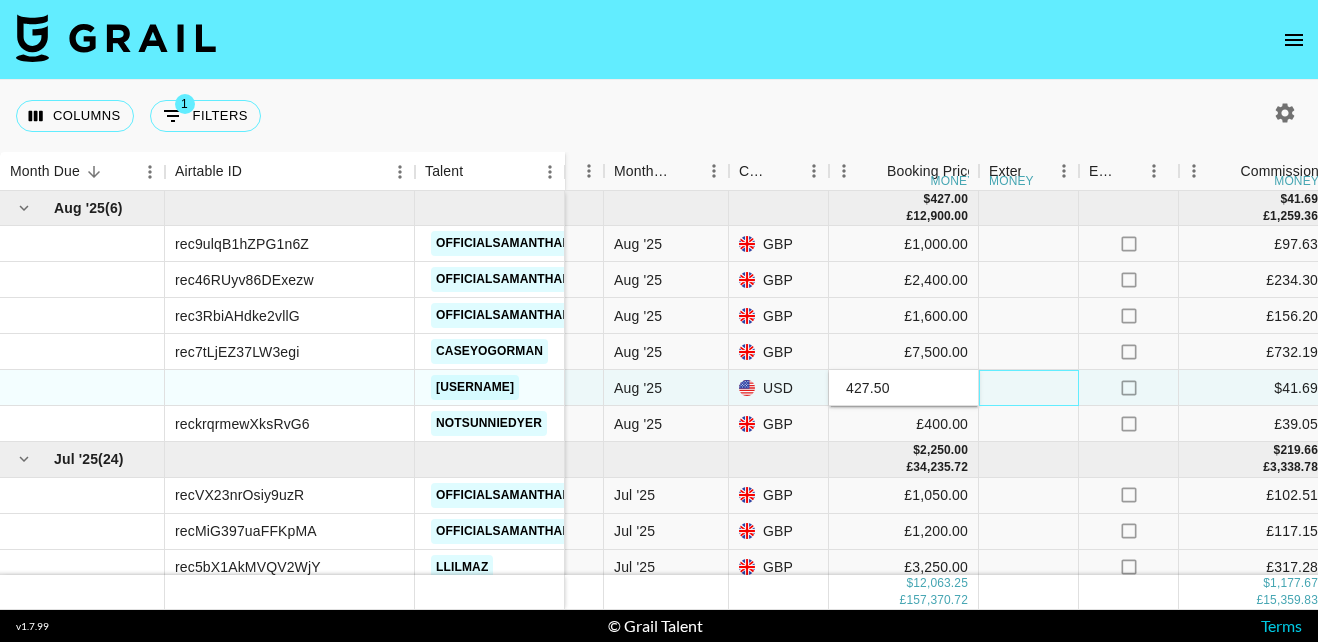 click at bounding box center (1029, 388) 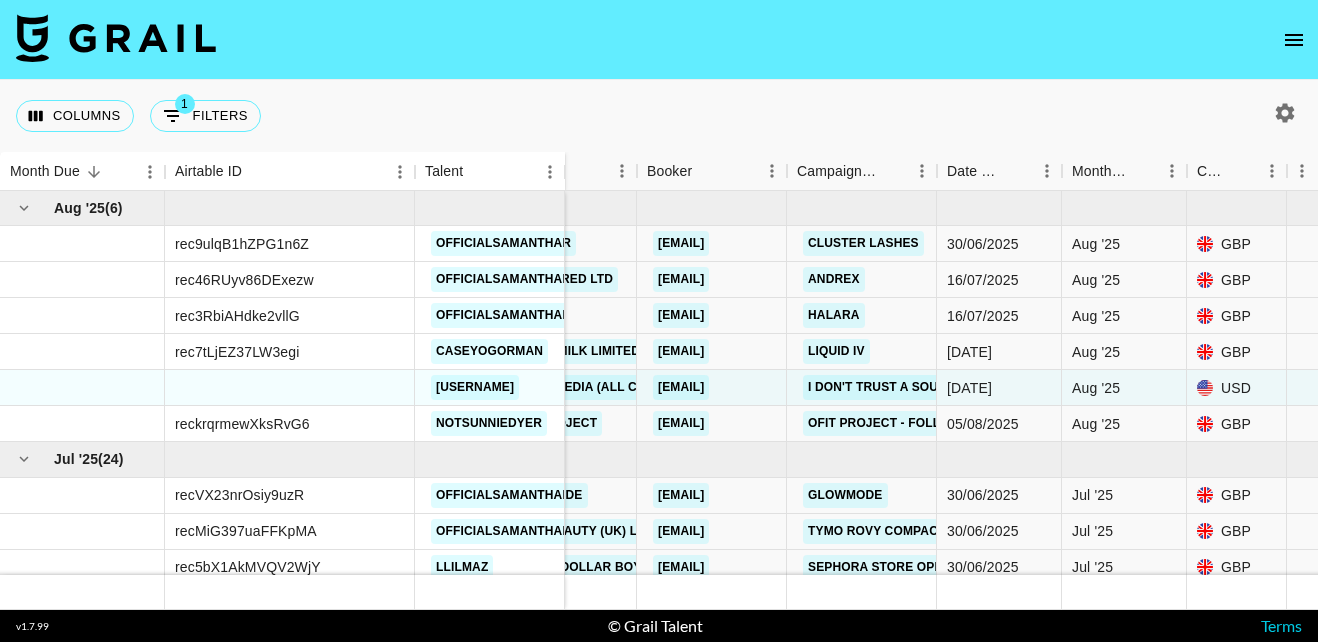 scroll, scrollTop: 0, scrollLeft: 59, axis: horizontal 